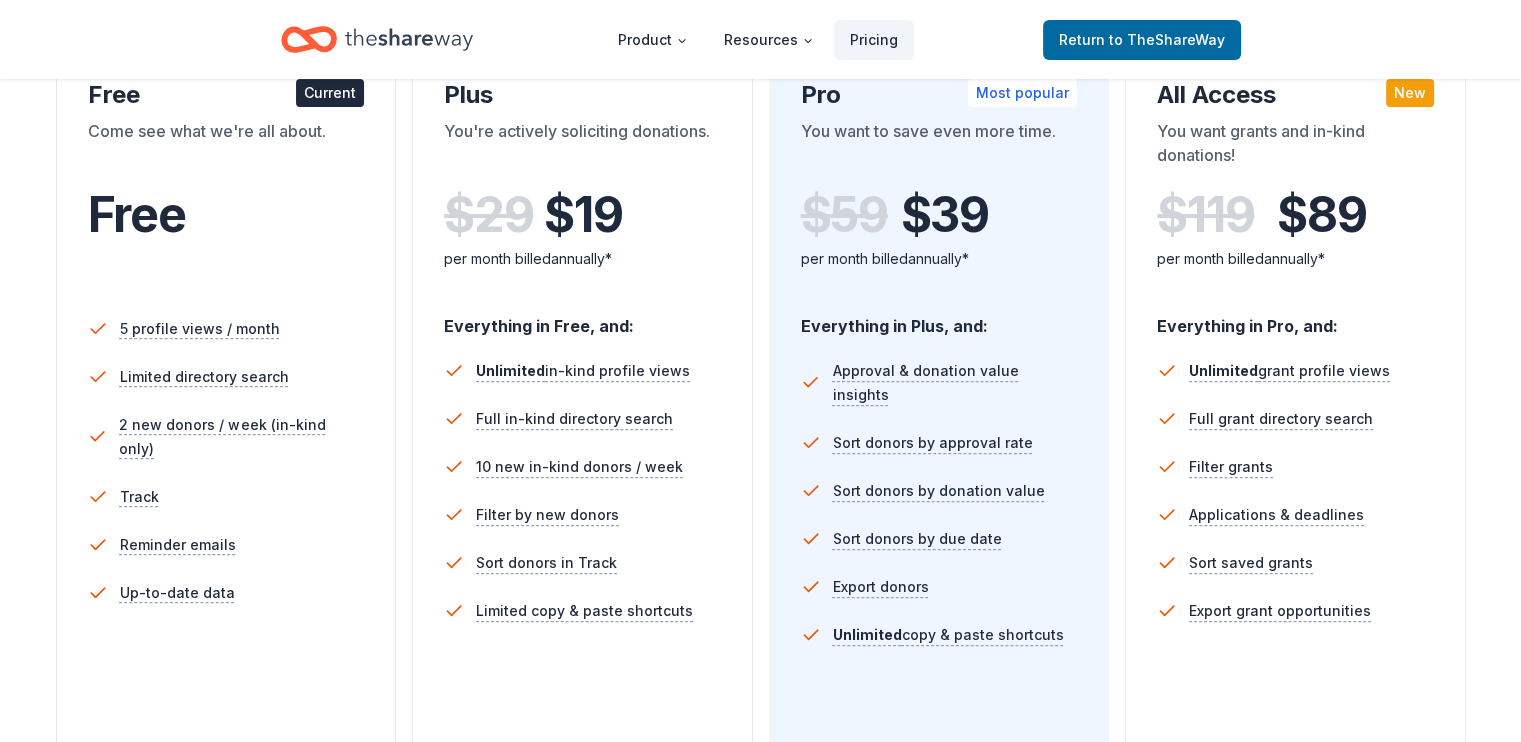 scroll, scrollTop: 383, scrollLeft: 0, axis: vertical 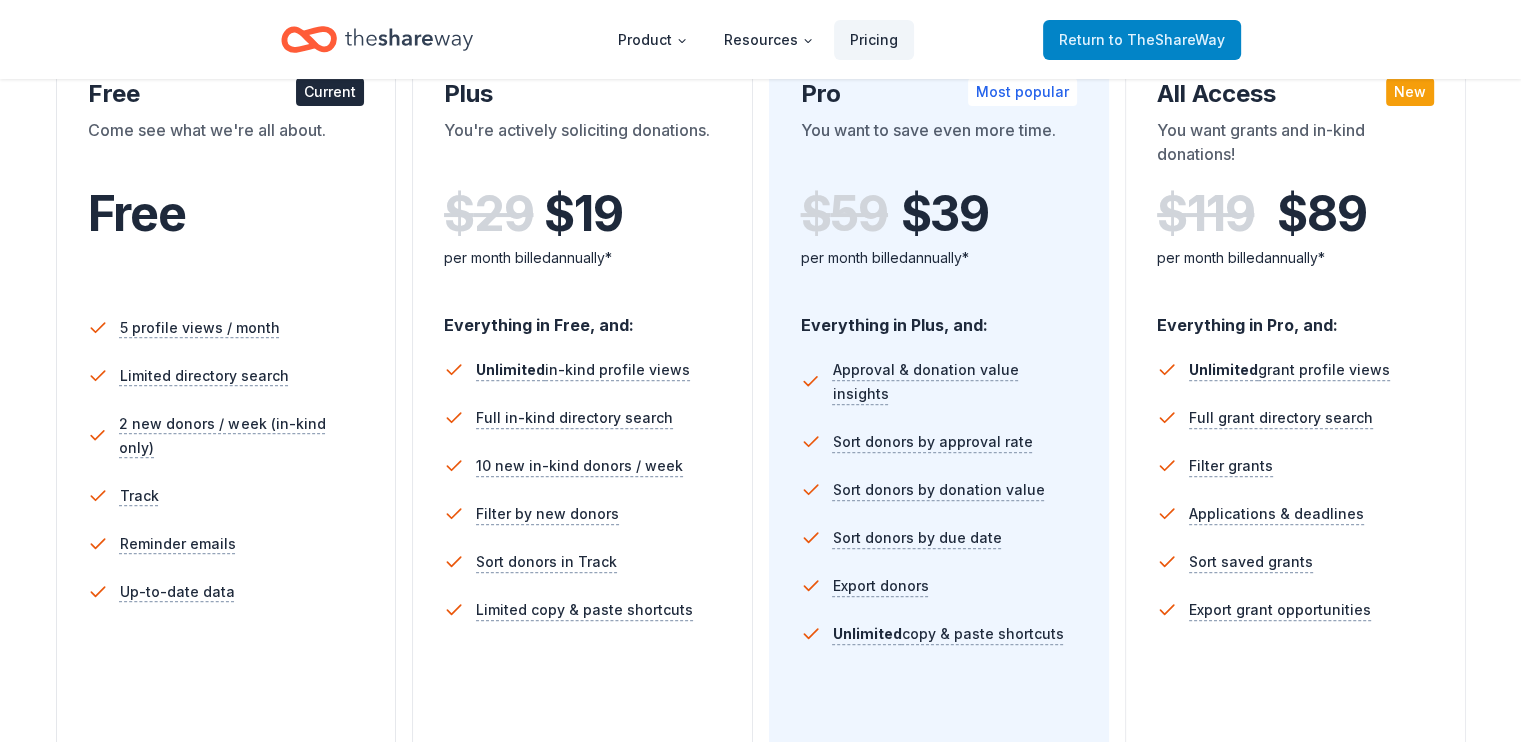 click on "Return to TheShareWay" at bounding box center (1142, 40) 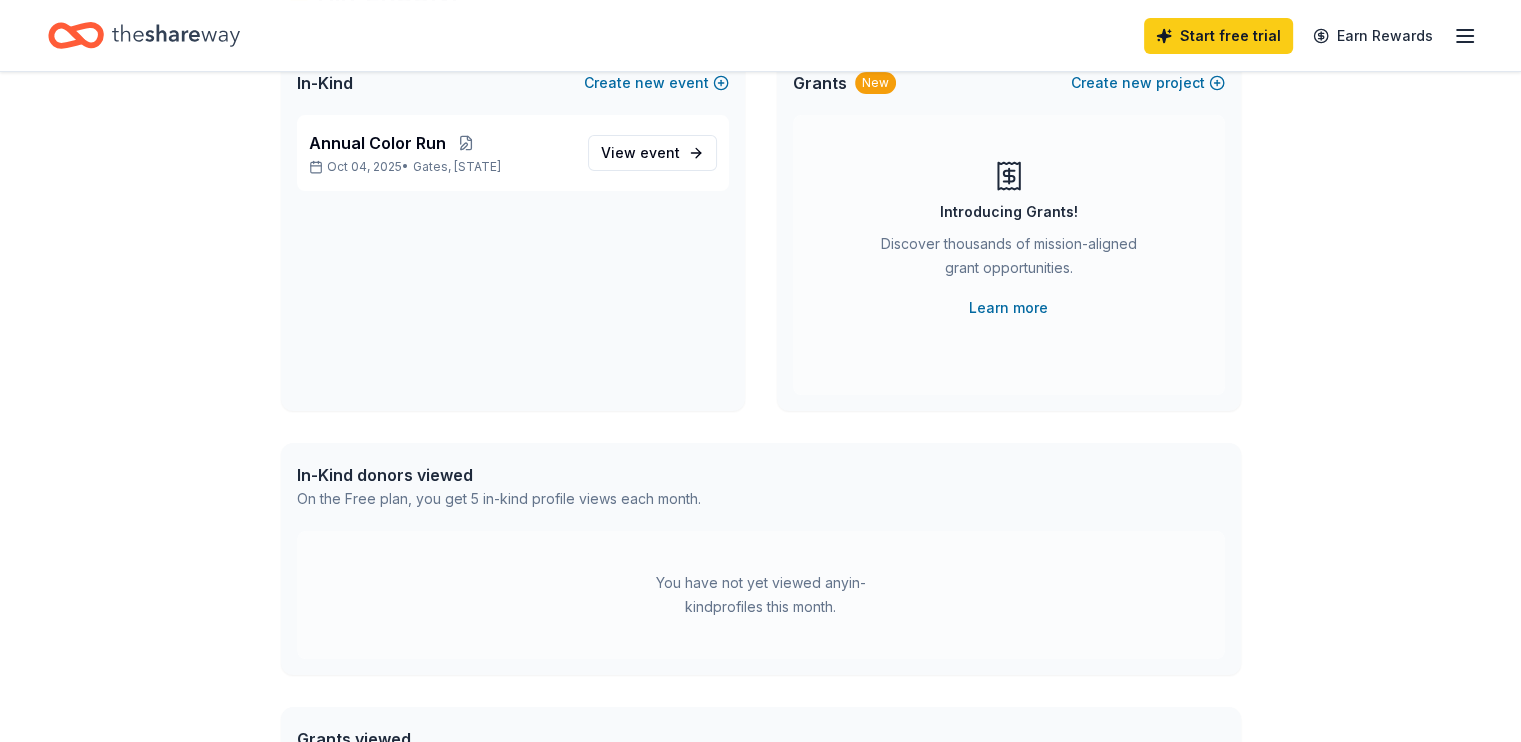 scroll, scrollTop: 0, scrollLeft: 0, axis: both 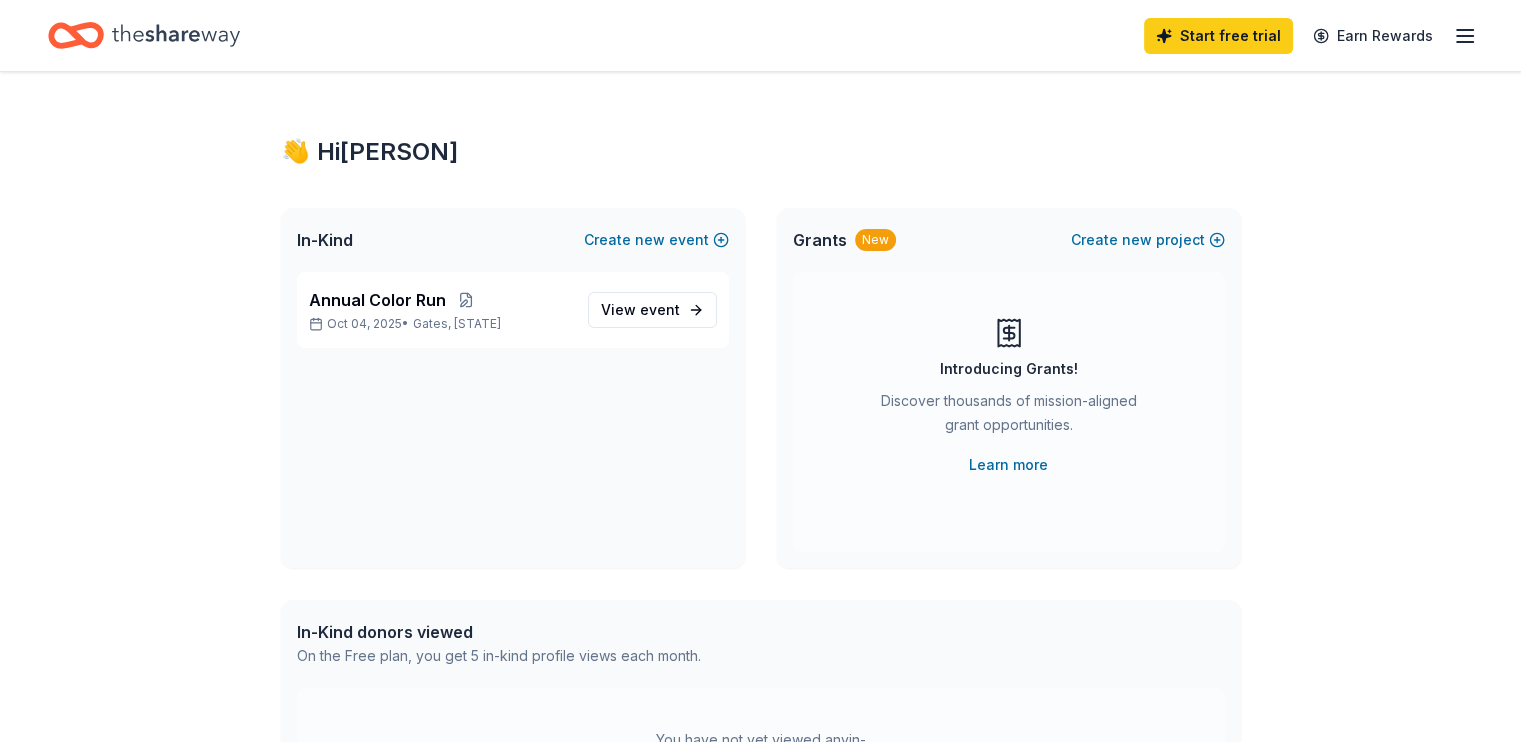 click at bounding box center [144, 35] 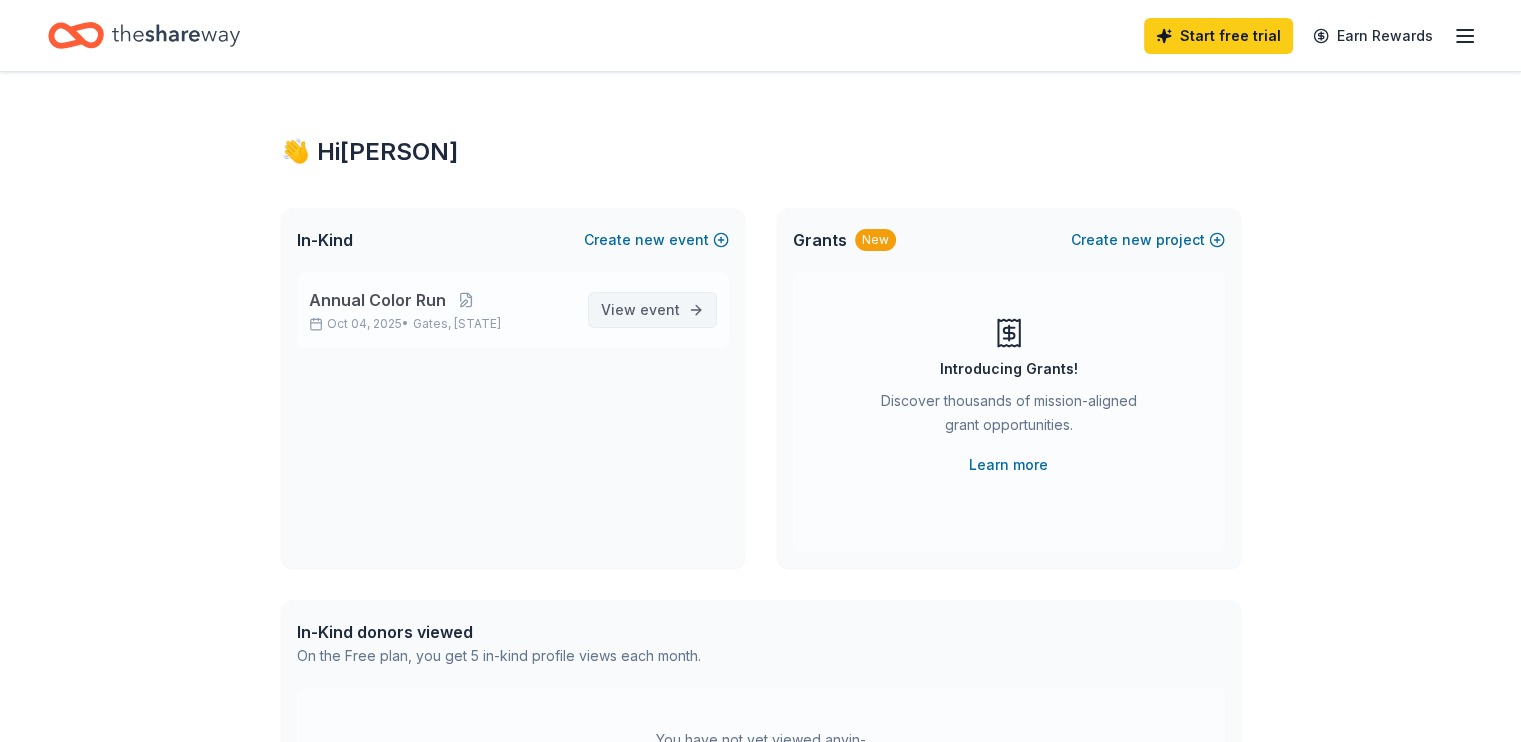 click on "event" at bounding box center [660, 309] 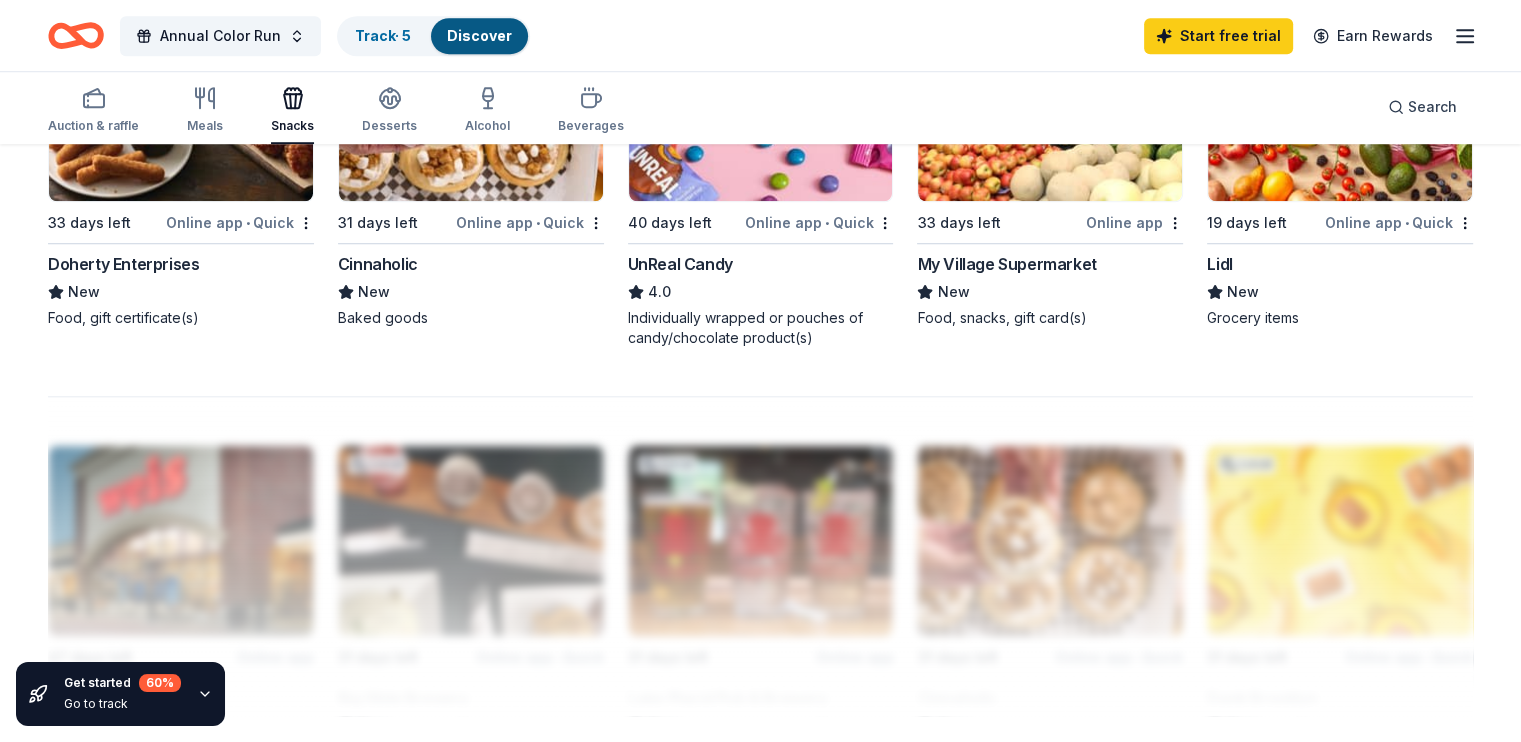 scroll, scrollTop: 1520, scrollLeft: 0, axis: vertical 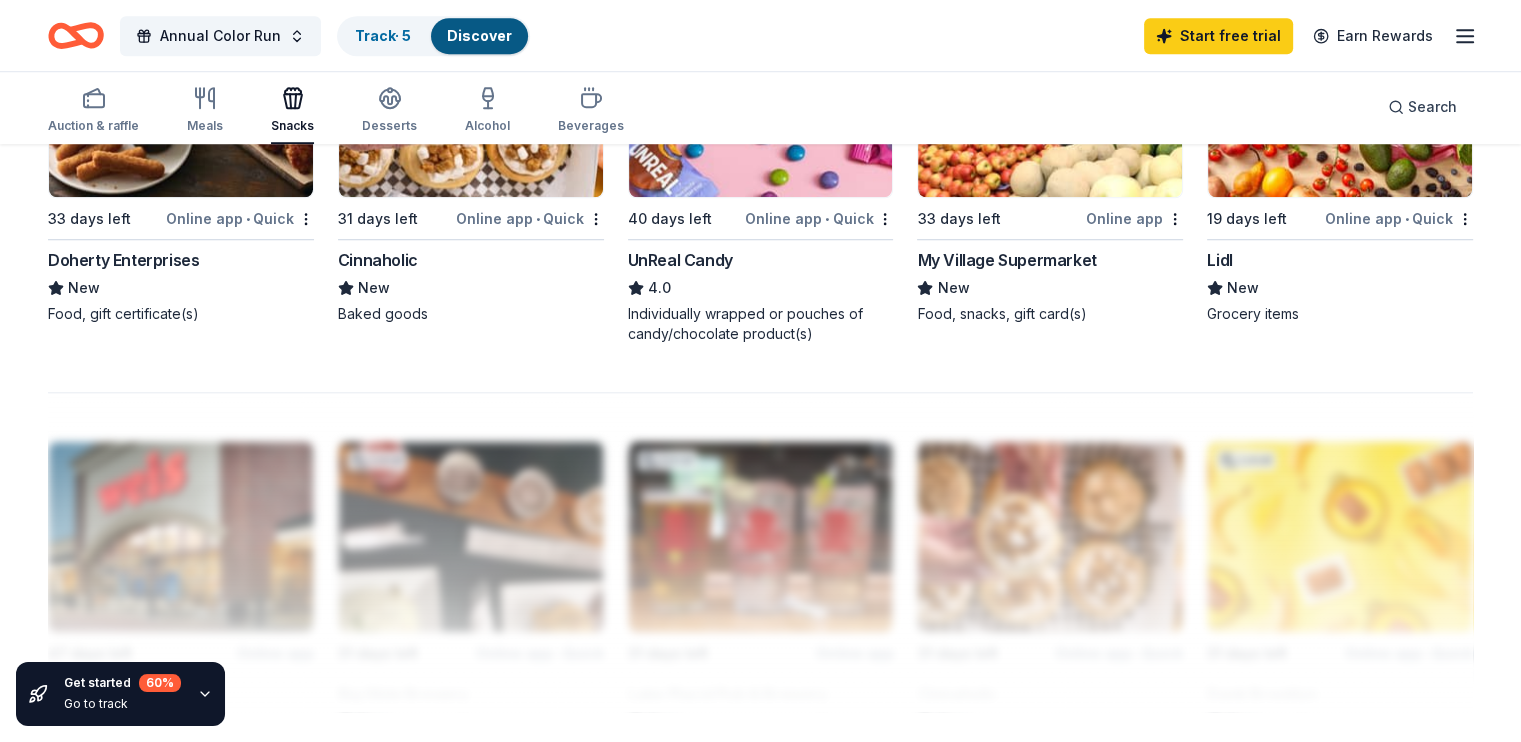 click on "Discover" at bounding box center (479, 35) 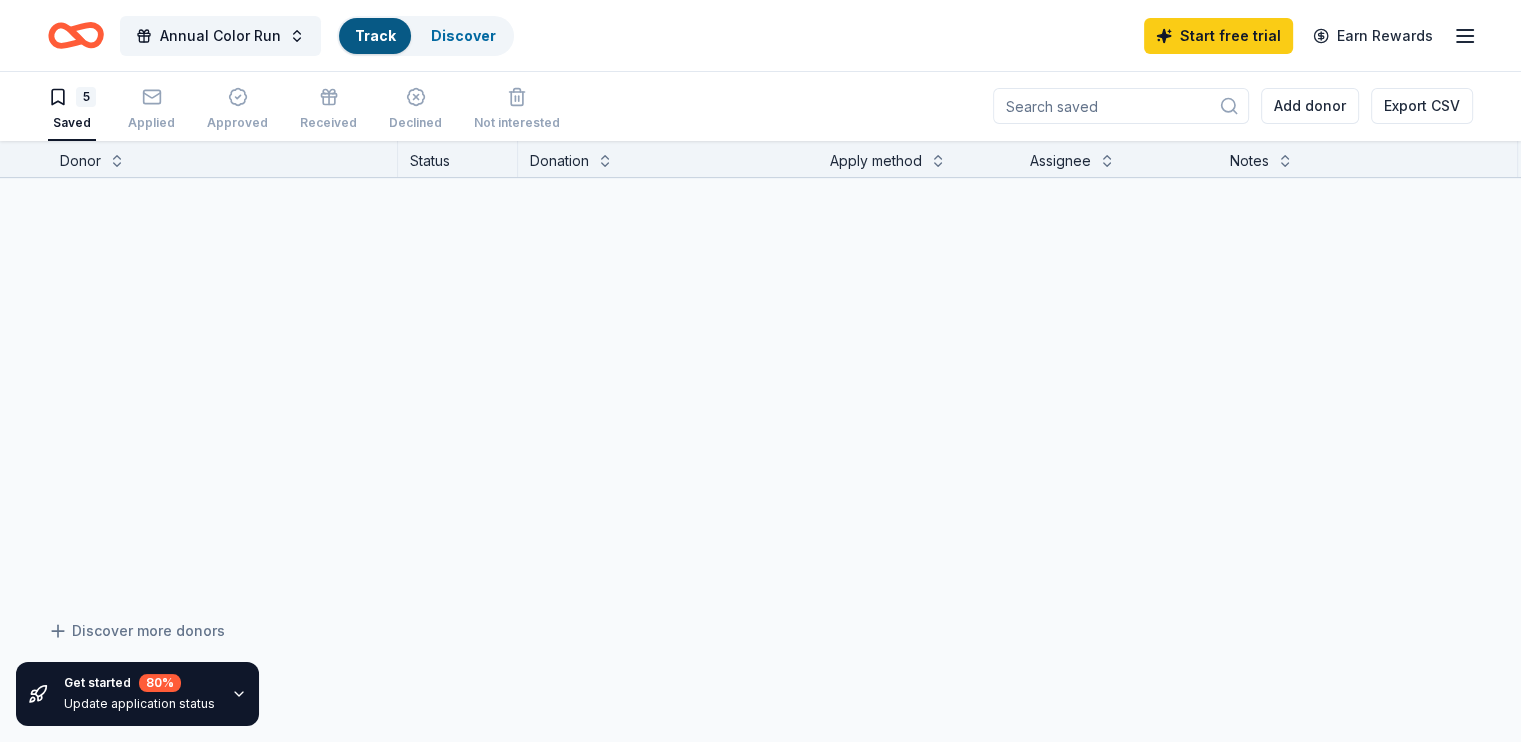 scroll, scrollTop: 0, scrollLeft: 0, axis: both 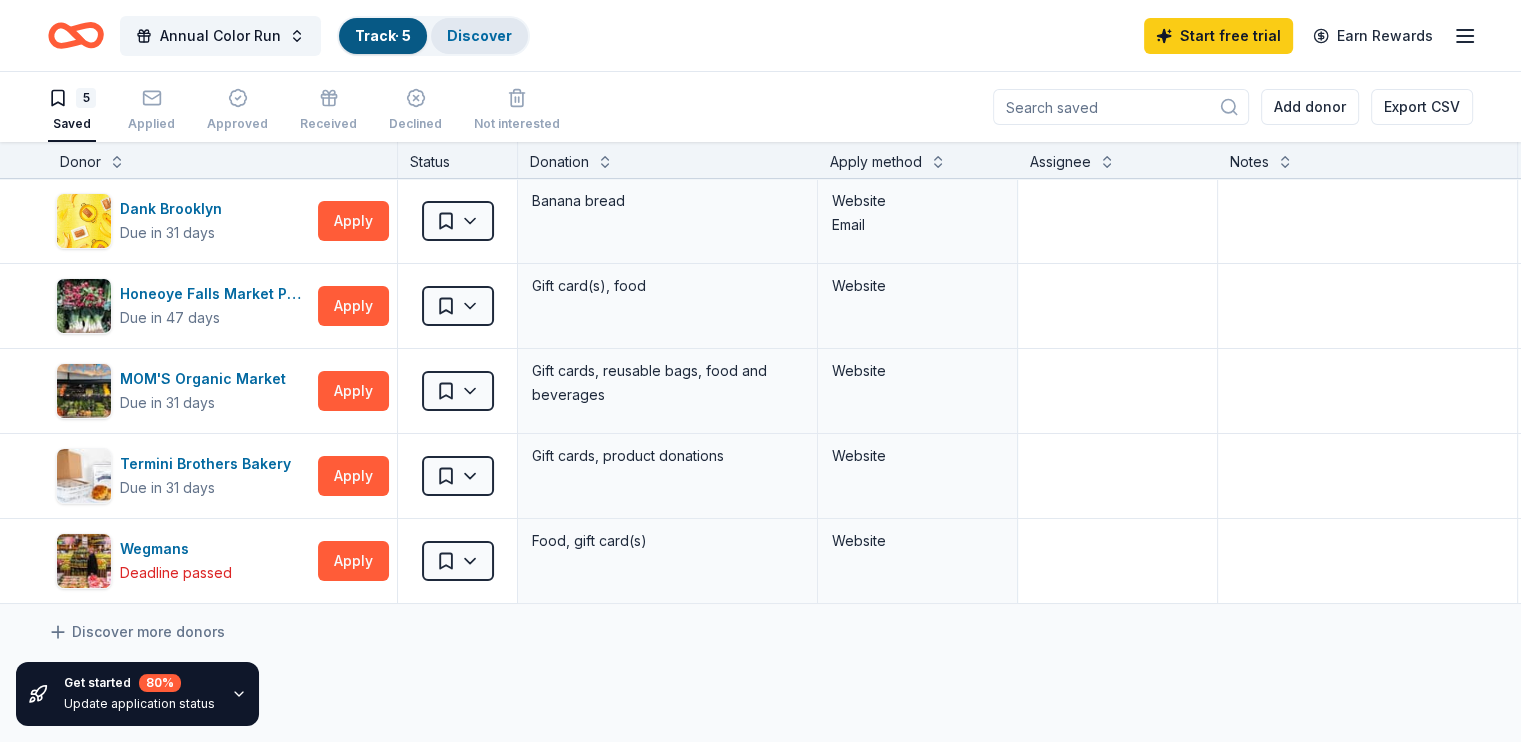 click on "Discover" at bounding box center (479, 36) 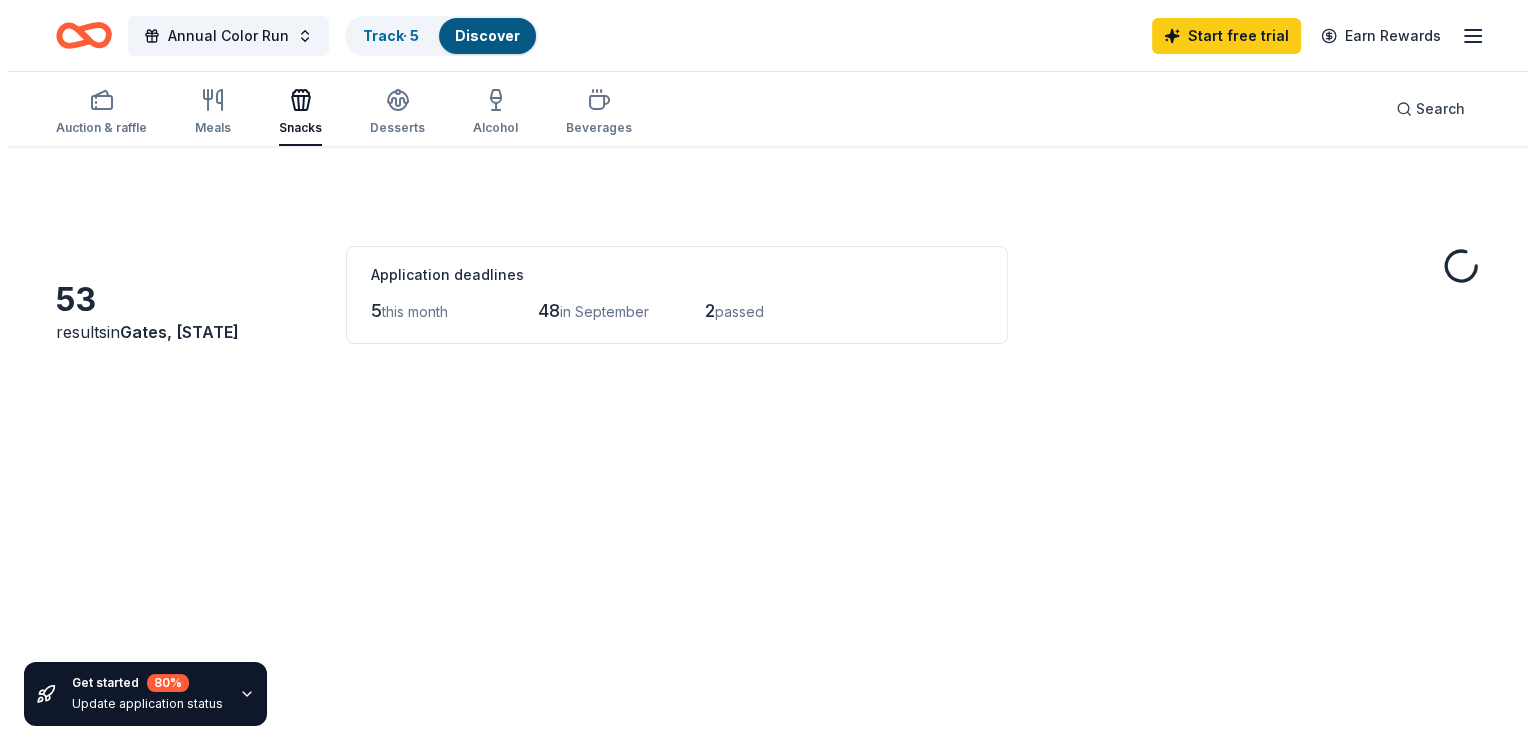 scroll, scrollTop: 0, scrollLeft: 0, axis: both 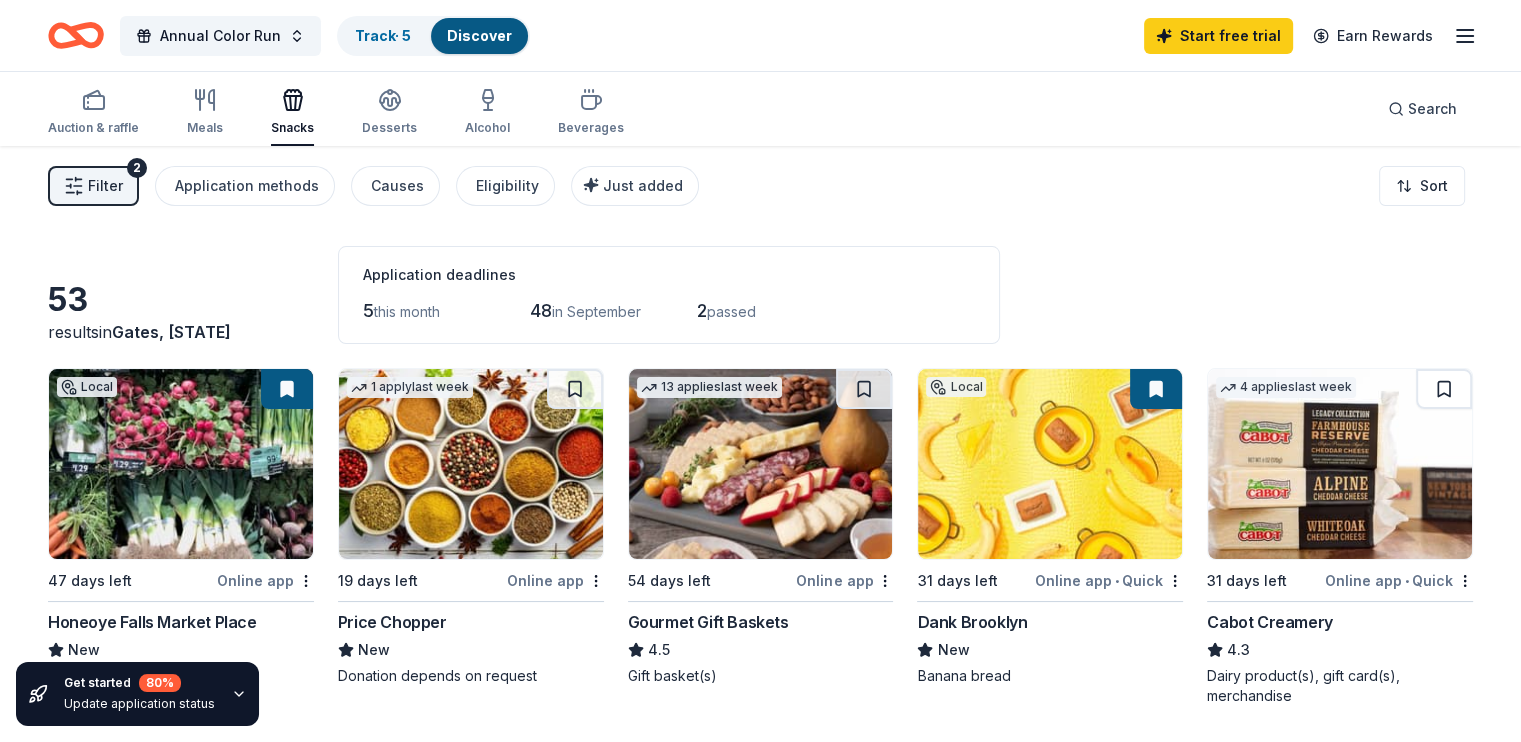 click on "Filter" at bounding box center (105, 186) 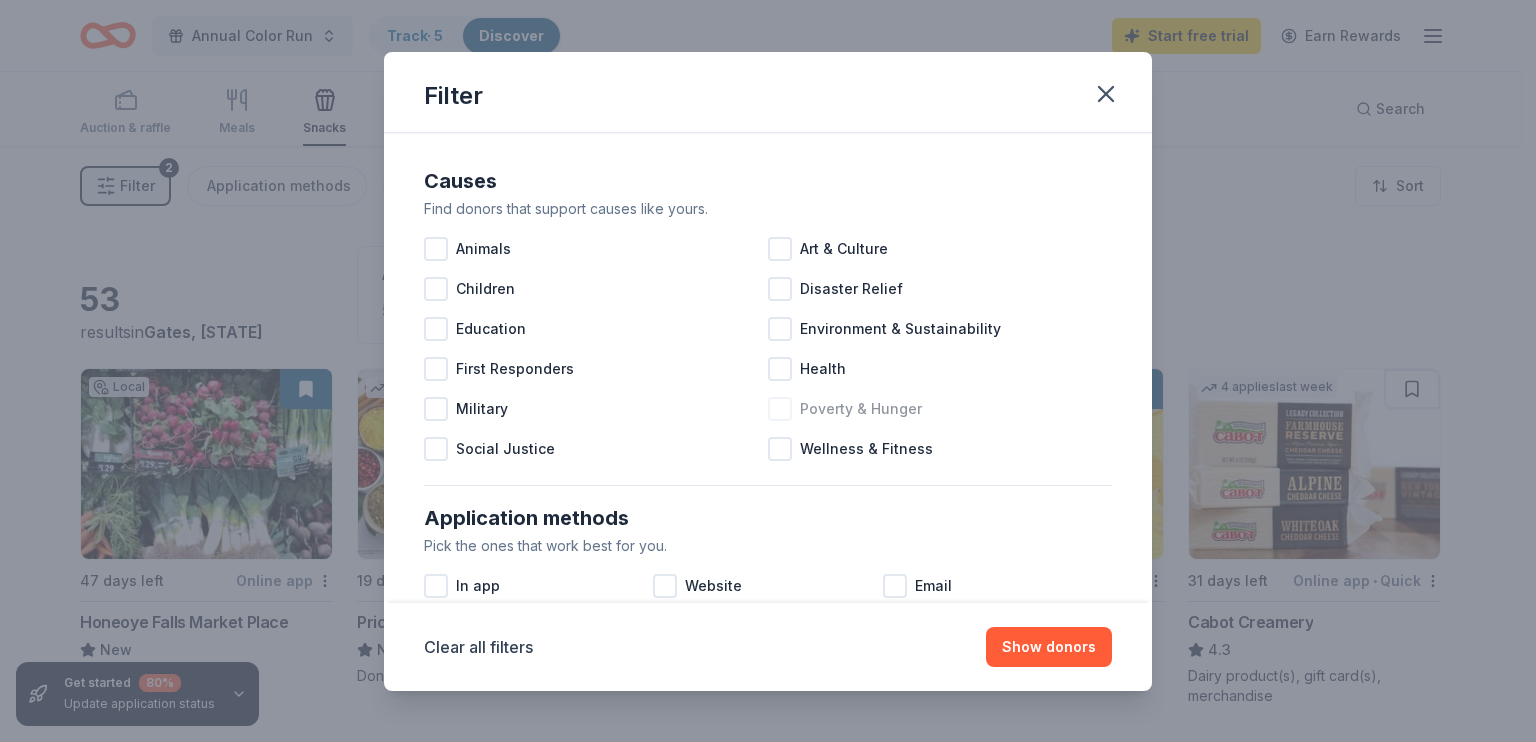 click on "Poverty & Hunger" at bounding box center (861, 409) 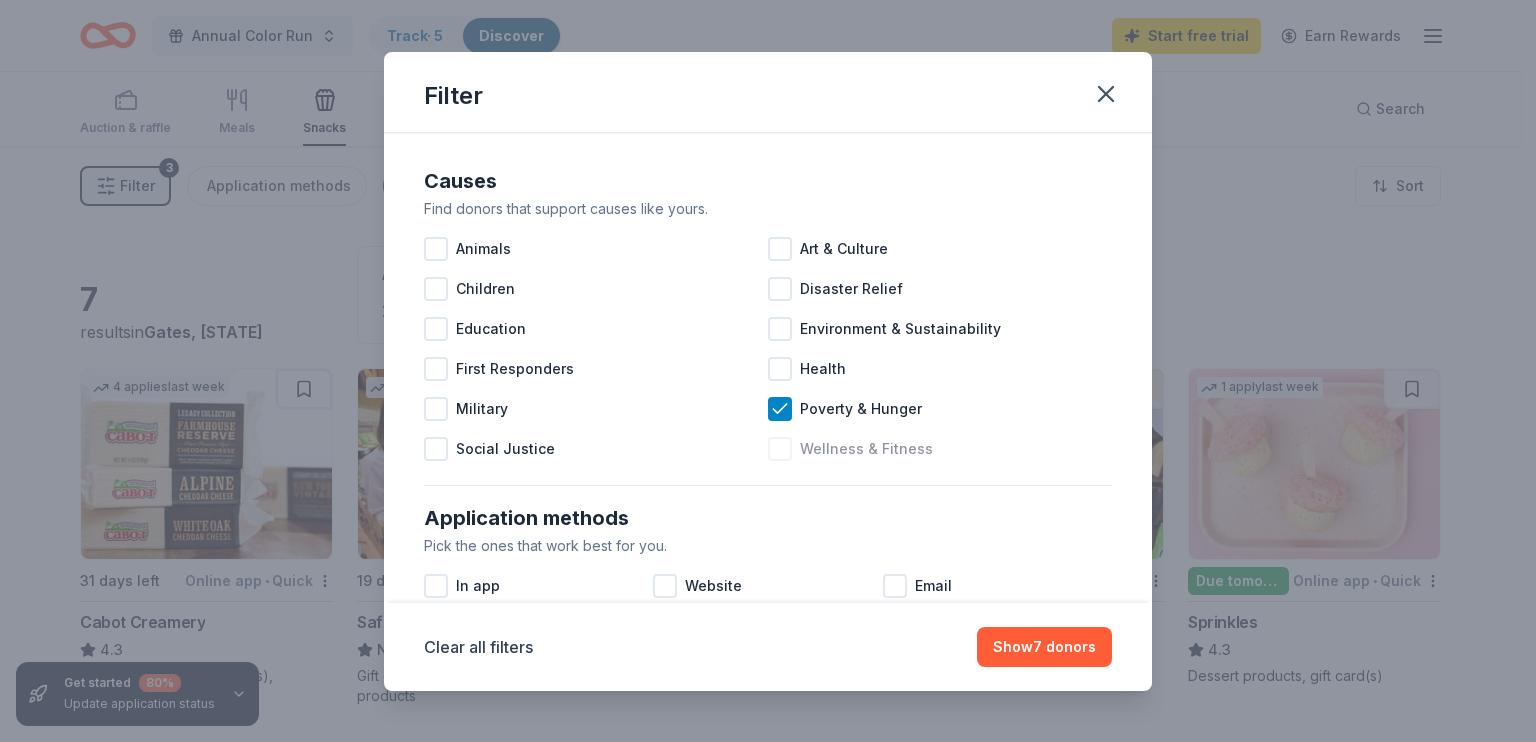 click on "Wellness & Fitness" at bounding box center [866, 449] 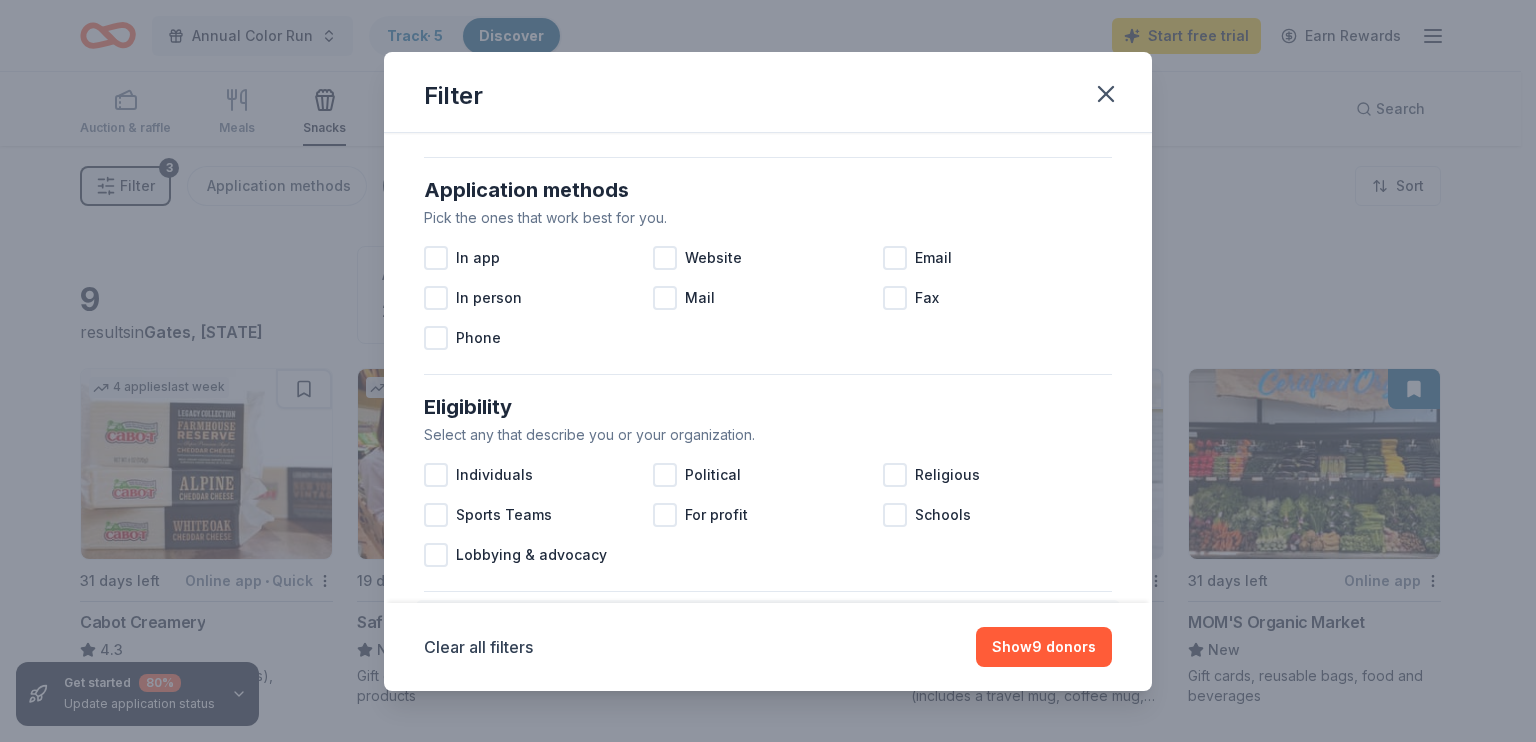 scroll, scrollTop: 330, scrollLeft: 0, axis: vertical 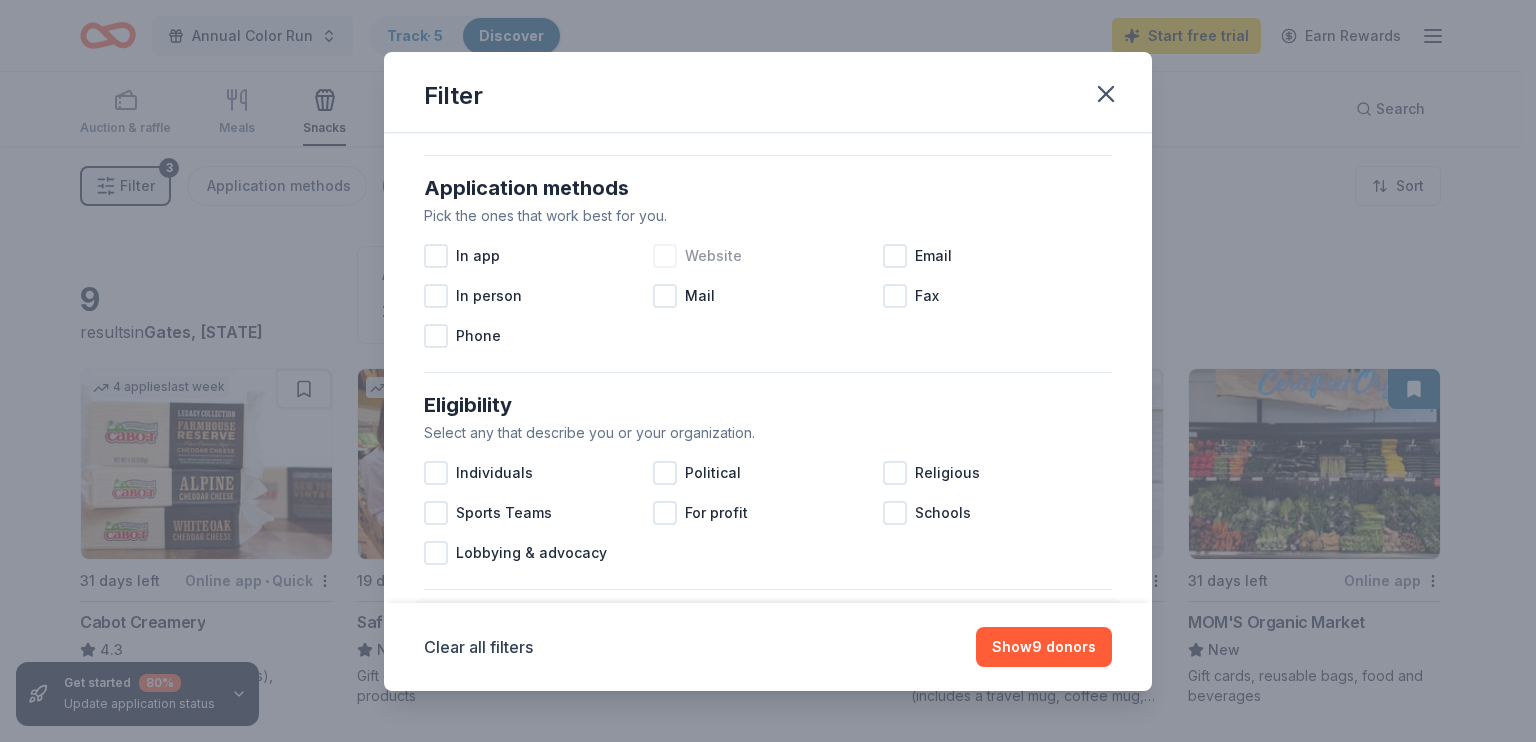 click on "Website" at bounding box center [713, 256] 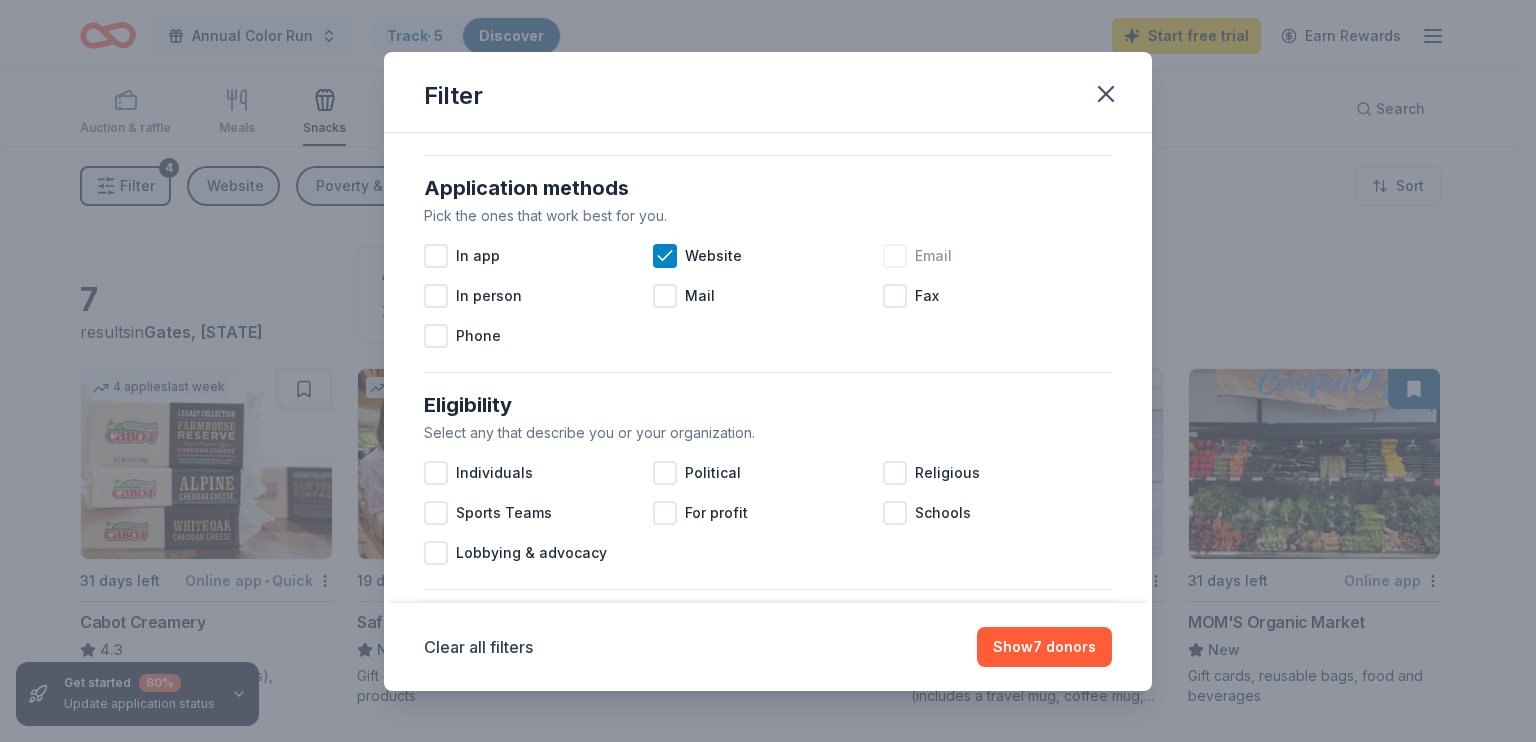 click on "Email" at bounding box center [997, 256] 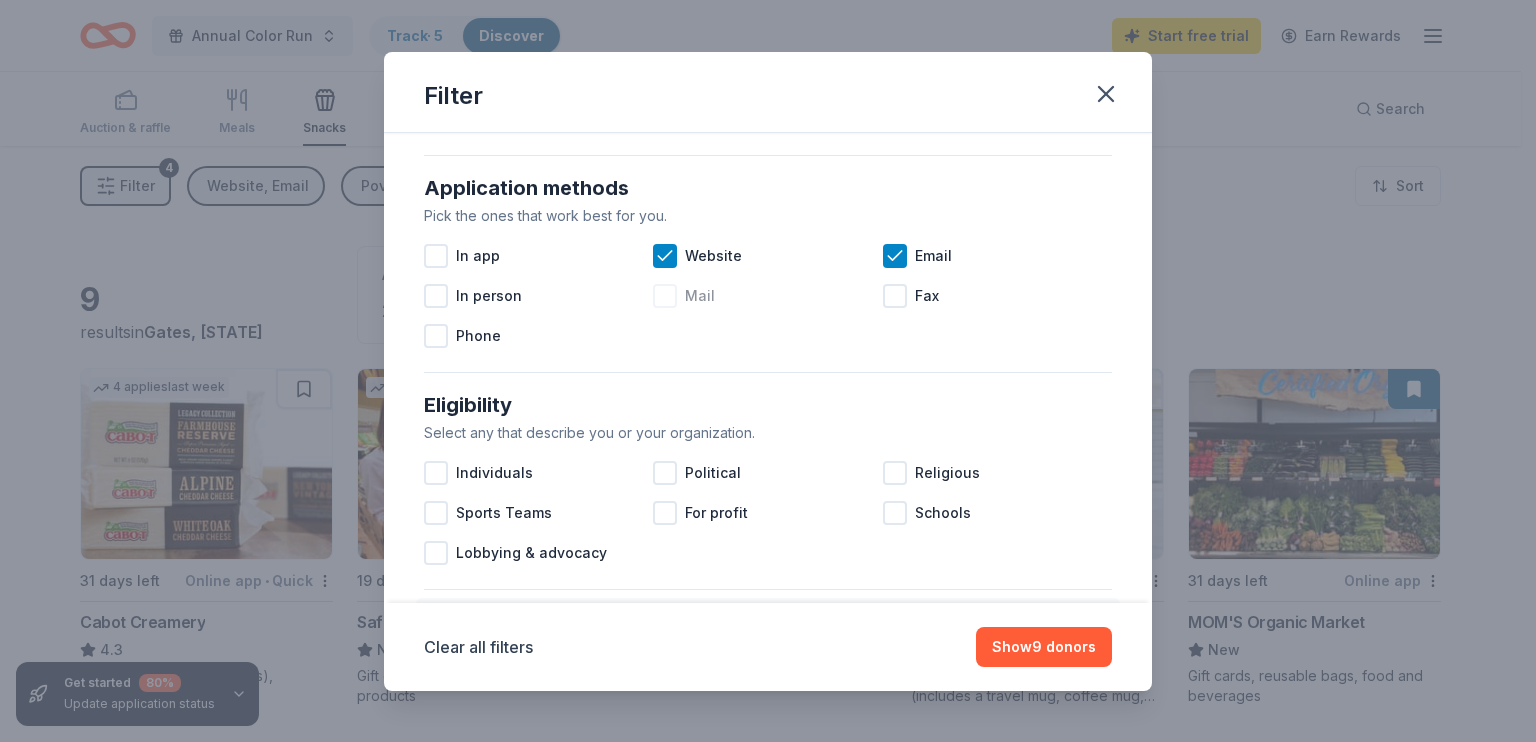 click on "Mail" at bounding box center (700, 296) 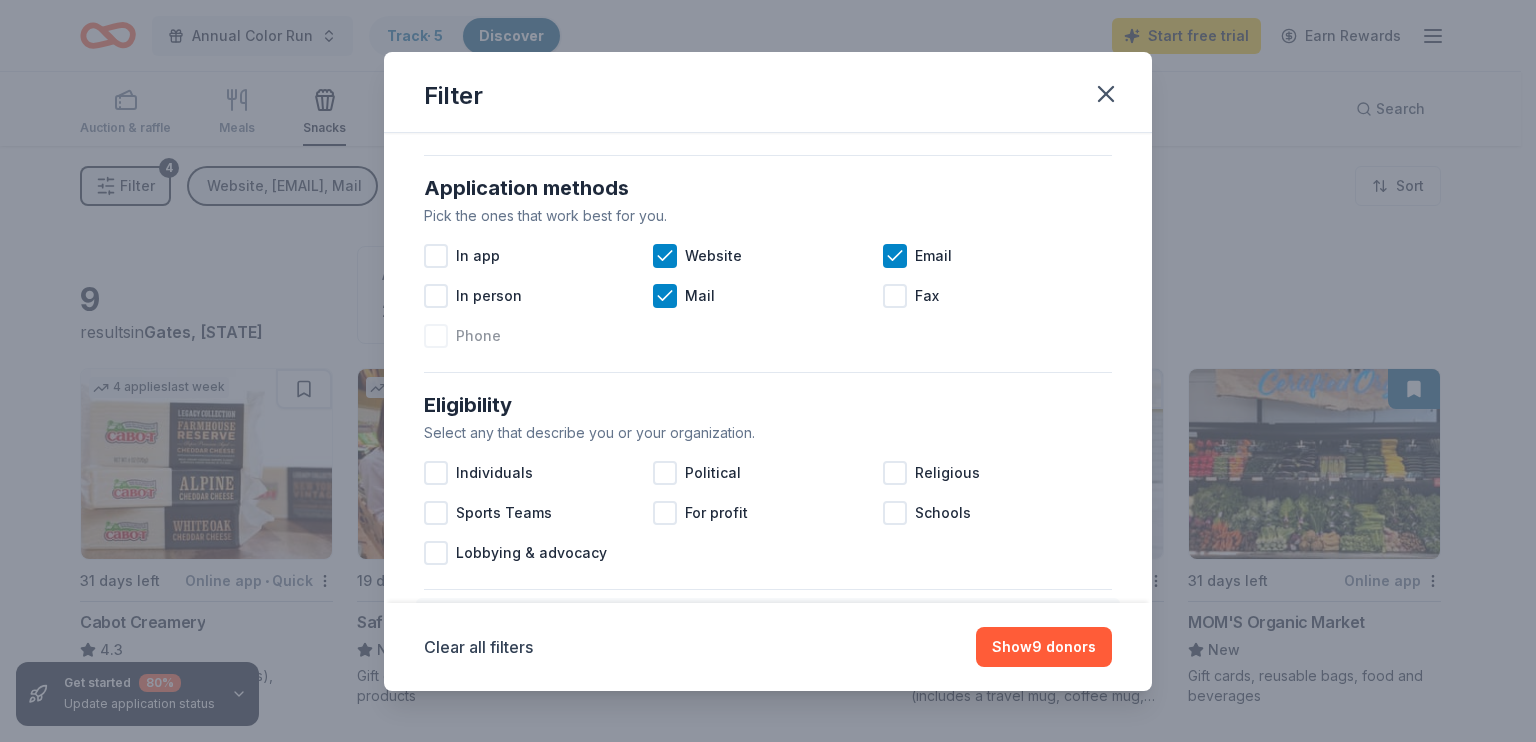 click on "Phone" at bounding box center [478, 336] 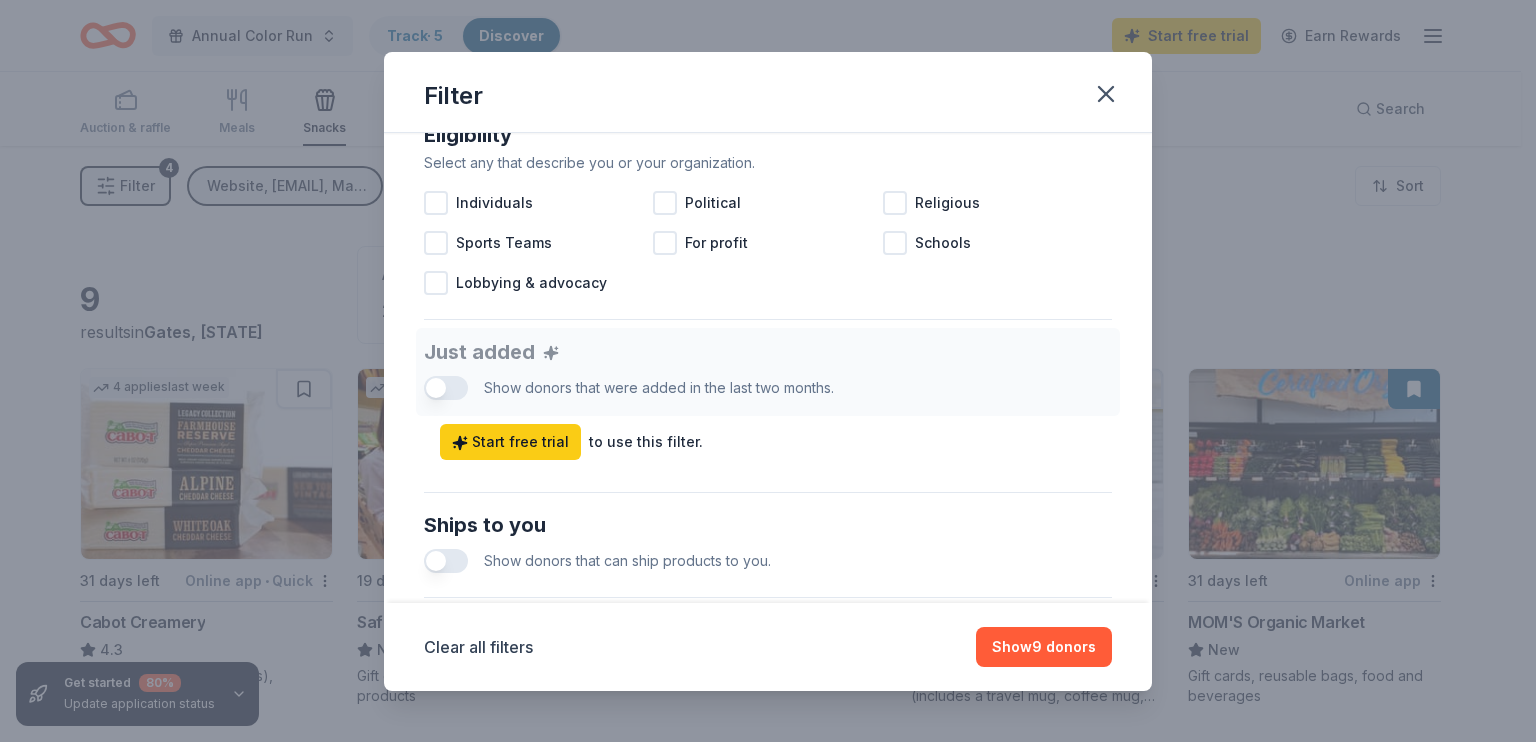 scroll, scrollTop: 602, scrollLeft: 0, axis: vertical 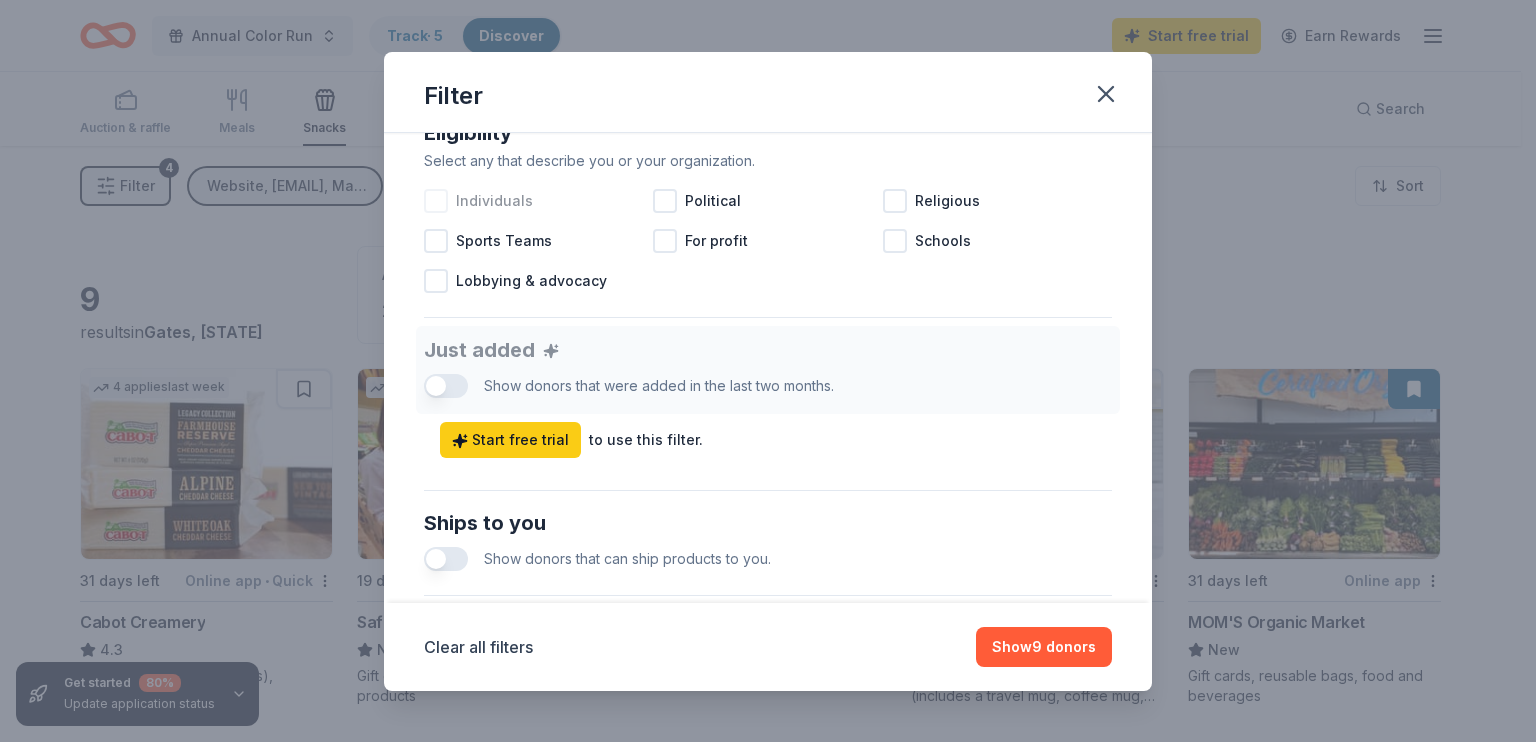 click on "Individuals" at bounding box center [494, 201] 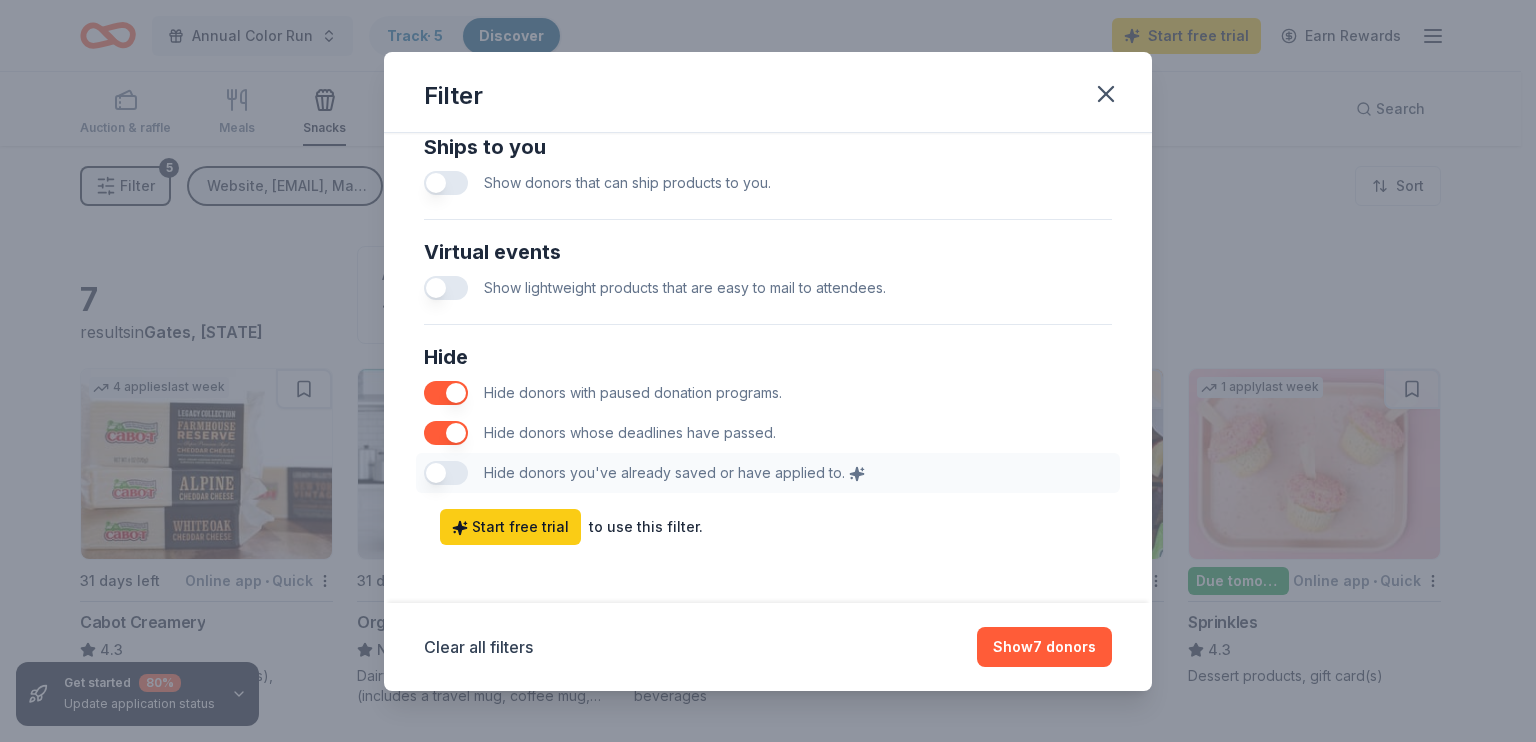 scroll, scrollTop: 981, scrollLeft: 0, axis: vertical 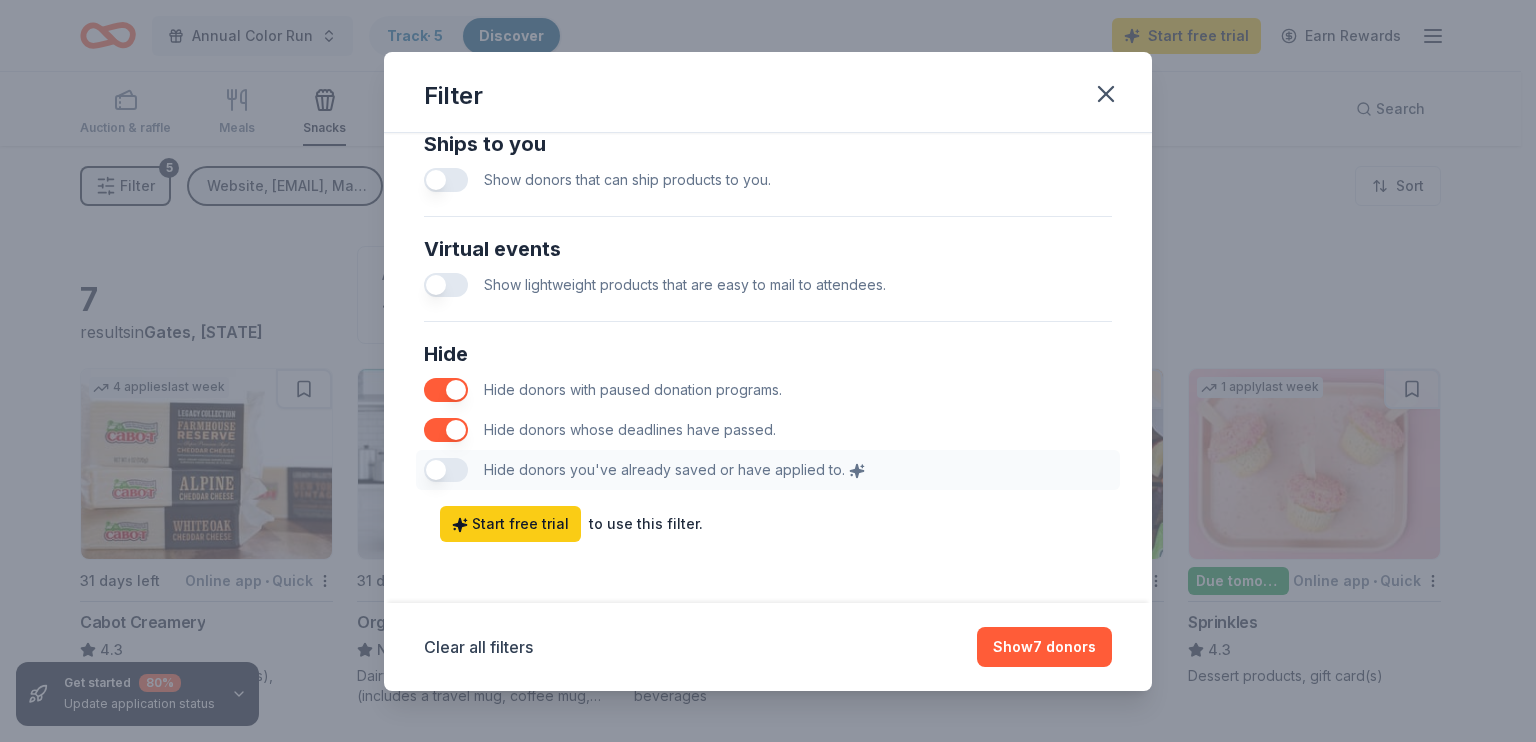 click at bounding box center [446, 180] 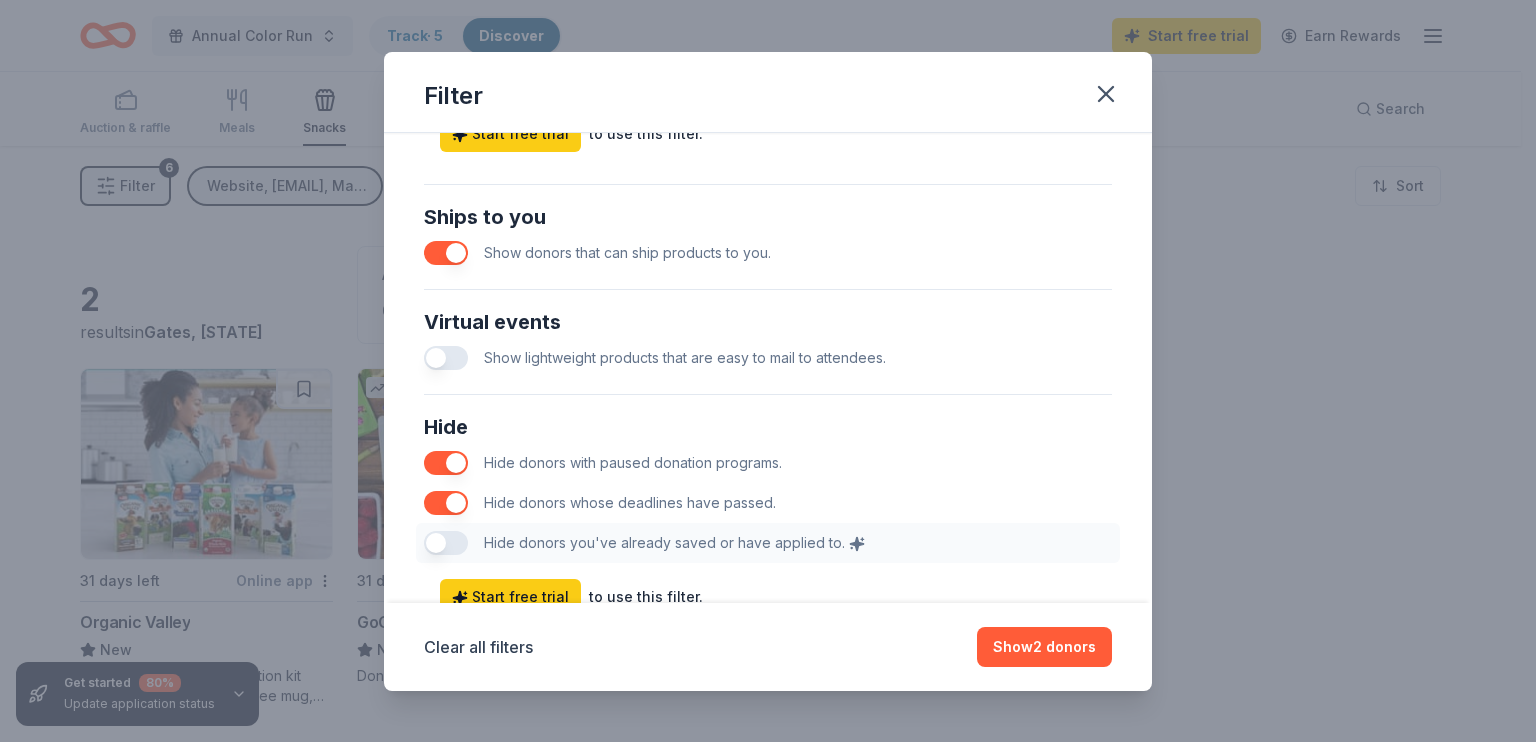 scroll, scrollTop: 912, scrollLeft: 0, axis: vertical 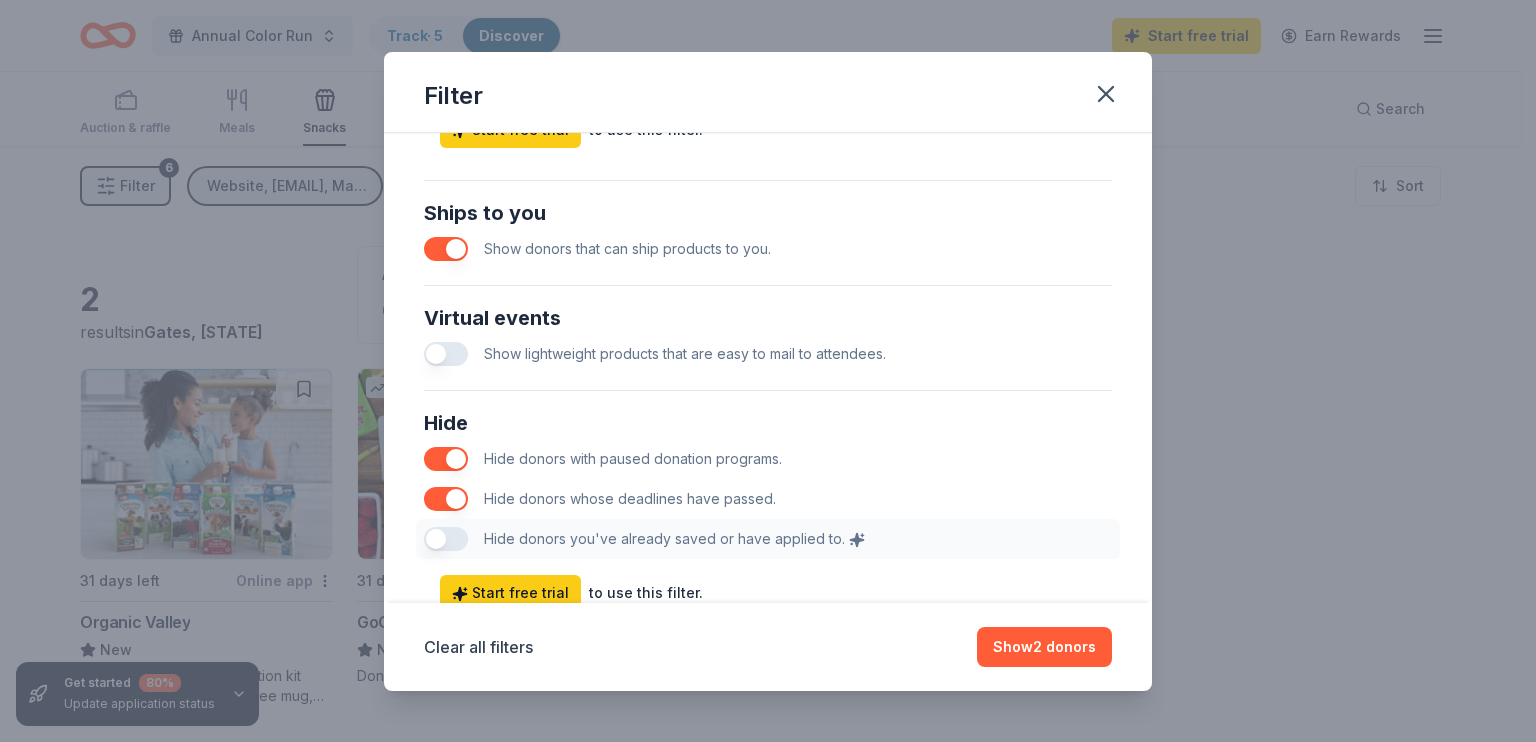 click at bounding box center [446, 249] 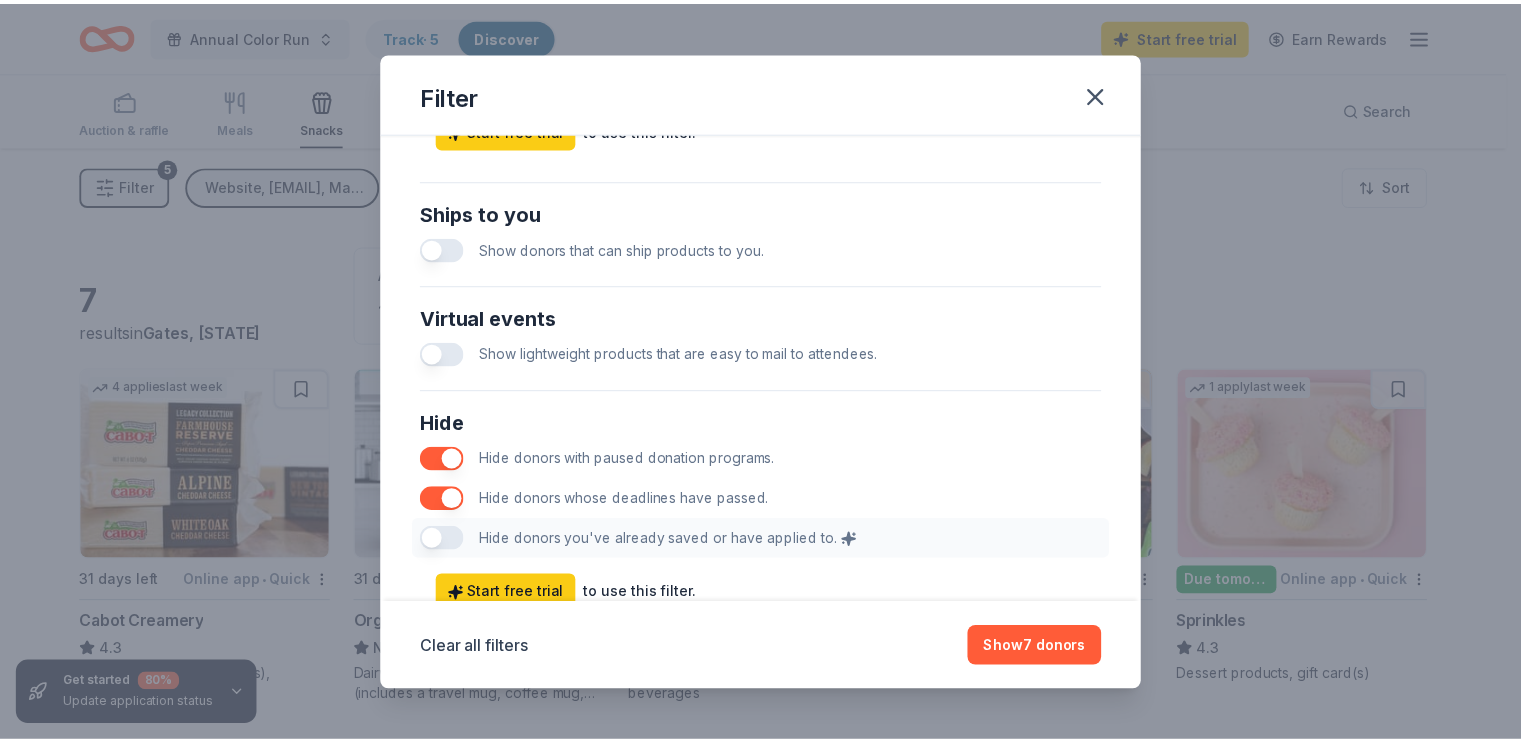 scroll, scrollTop: 981, scrollLeft: 0, axis: vertical 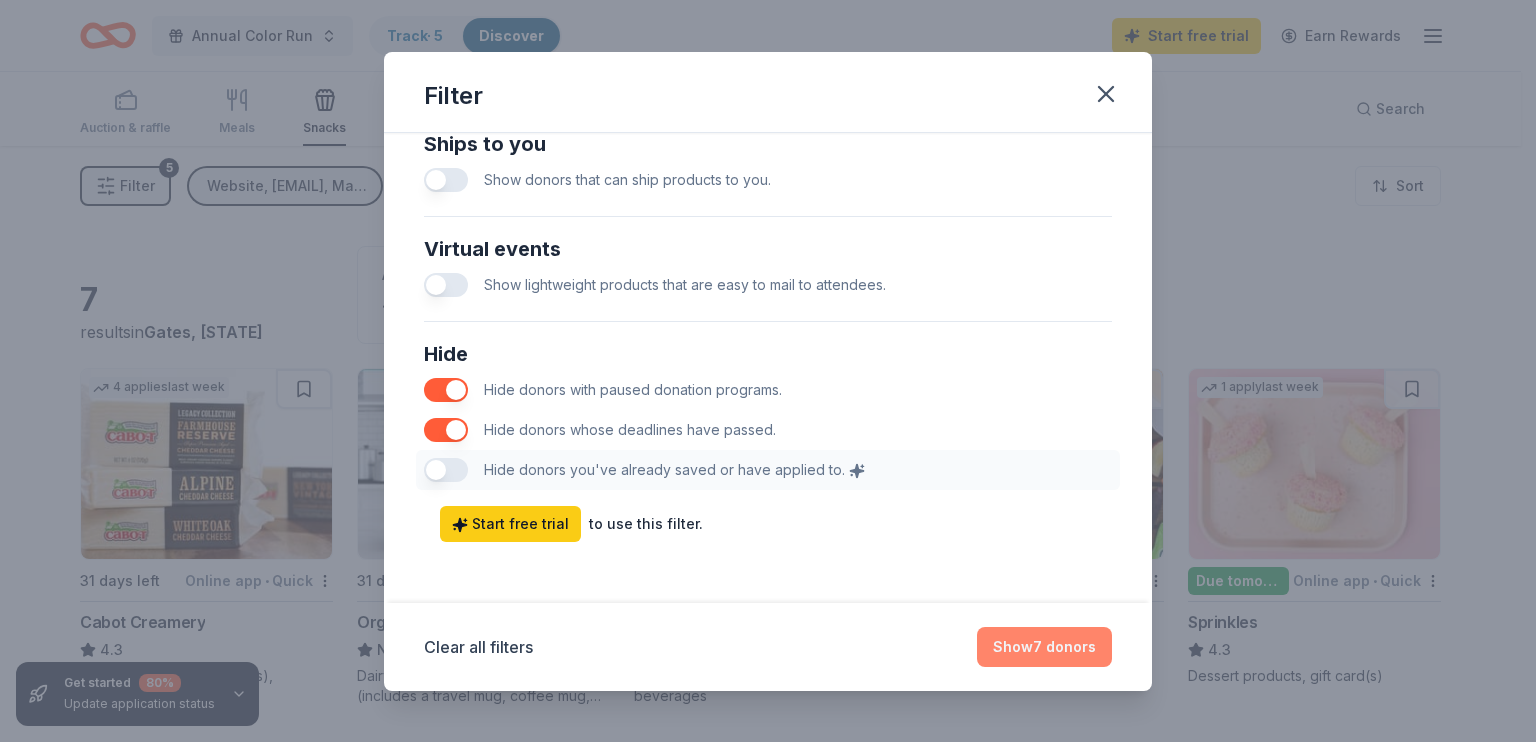 click on "Show  7   donors" at bounding box center (1044, 647) 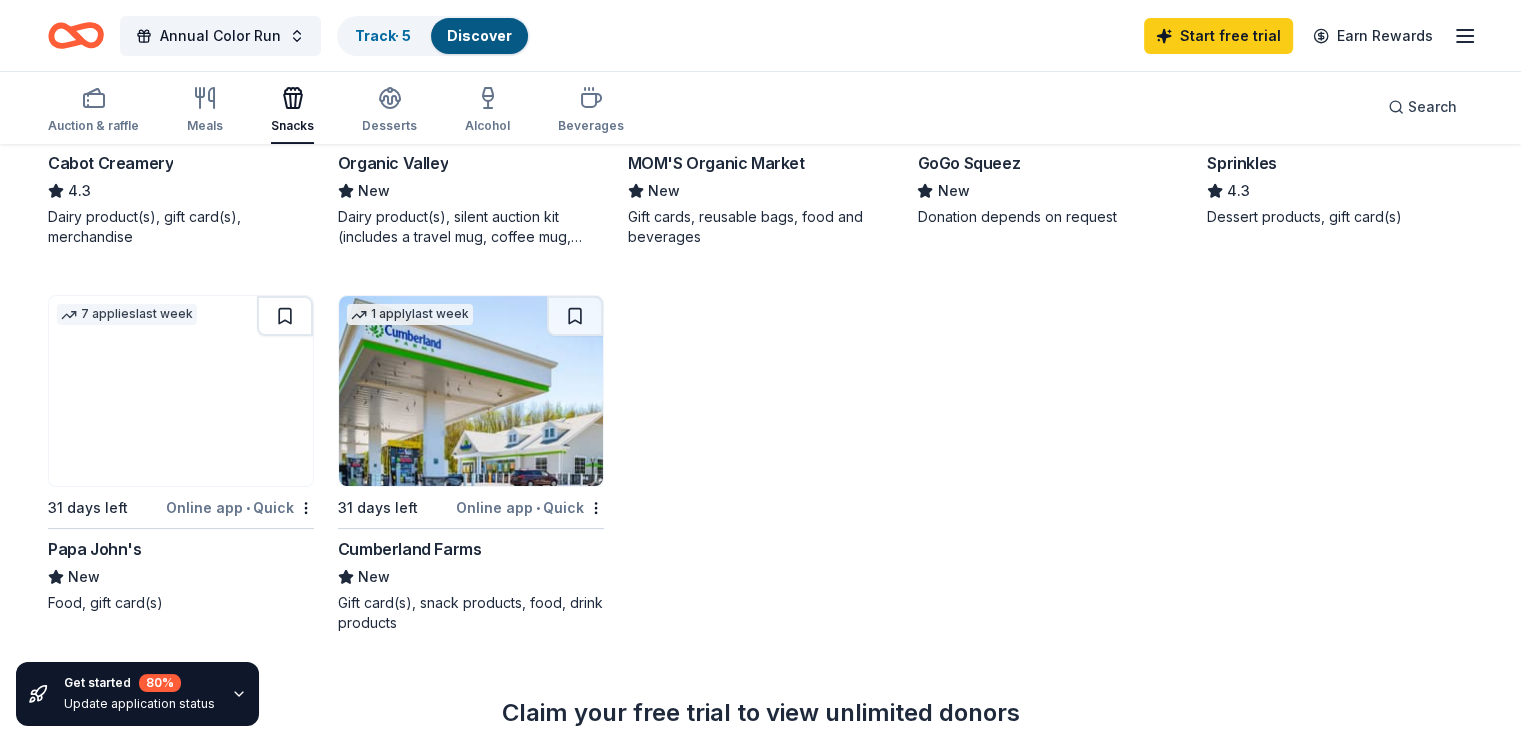 scroll, scrollTop: 460, scrollLeft: 0, axis: vertical 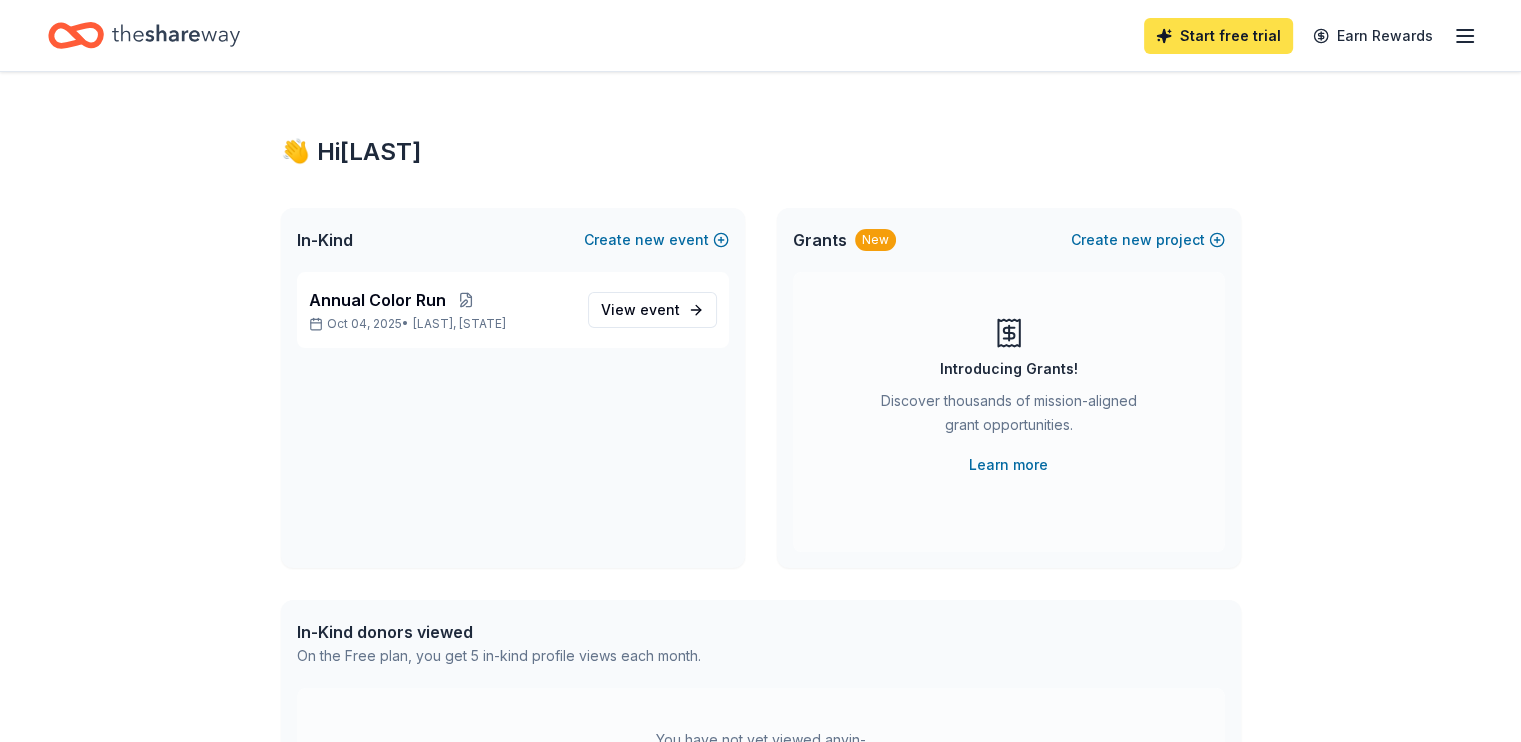 click on "Start free  trial" at bounding box center (1218, 36) 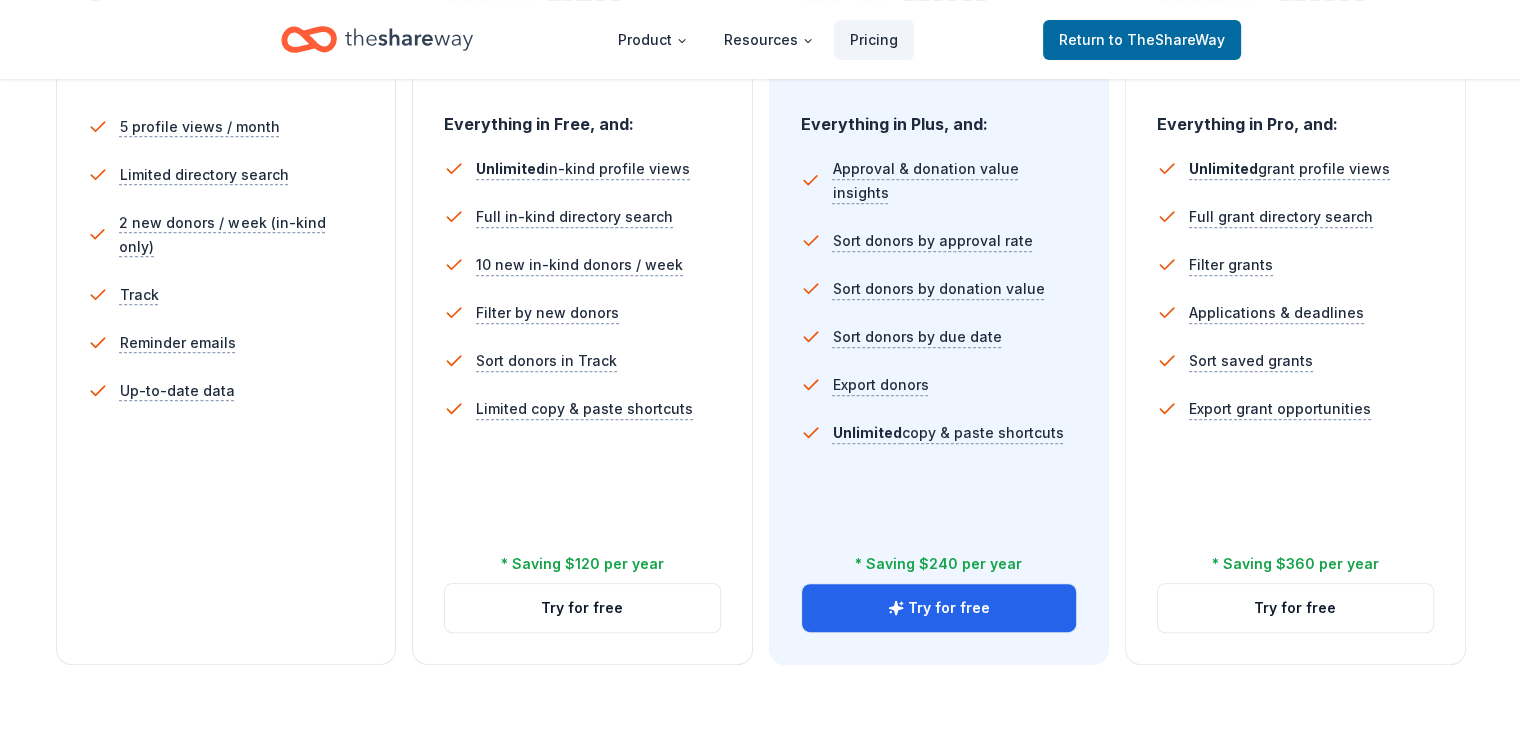 scroll, scrollTop: 588, scrollLeft: 0, axis: vertical 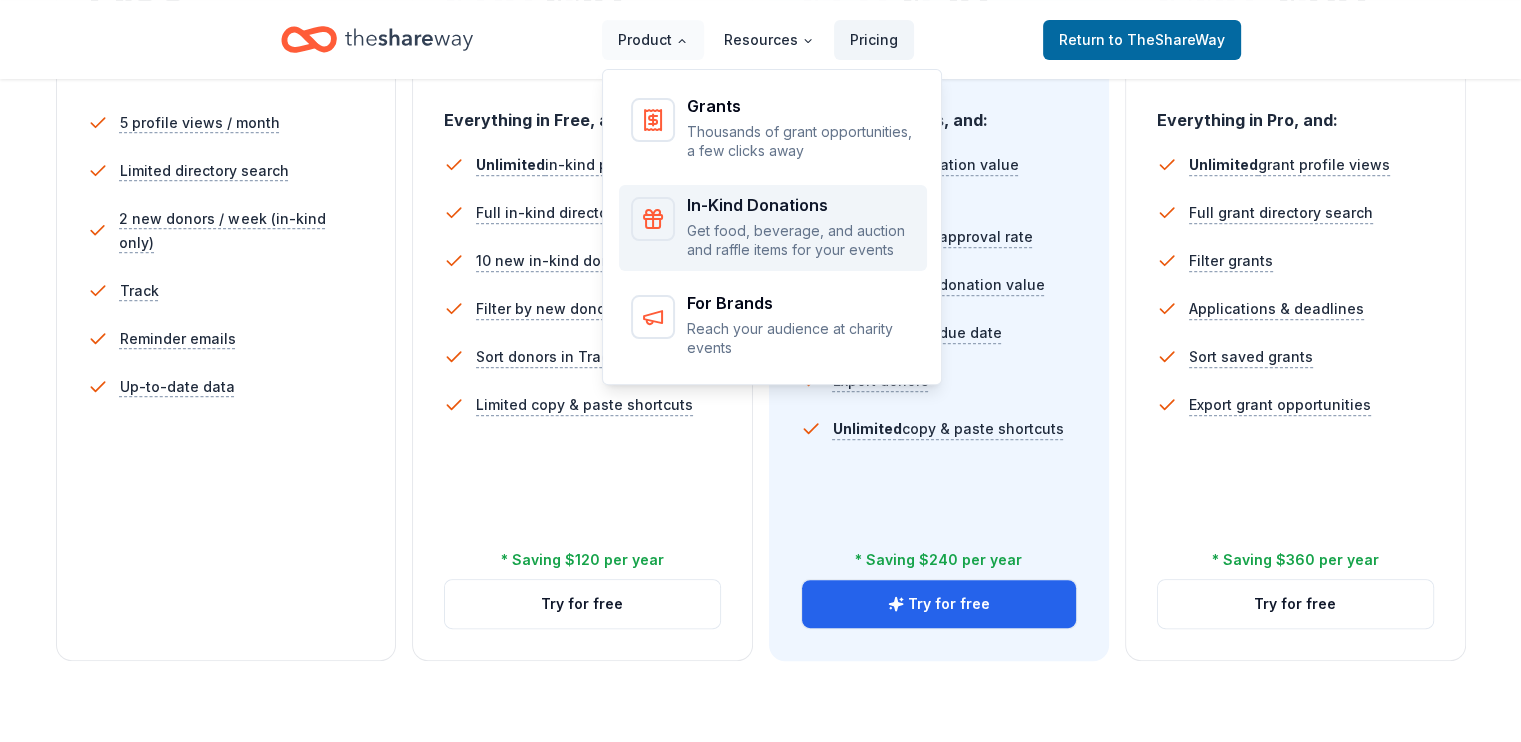 click on "In-Kind Donations Get food, beverage, and auction and raffle items for your events" at bounding box center [773, 228] 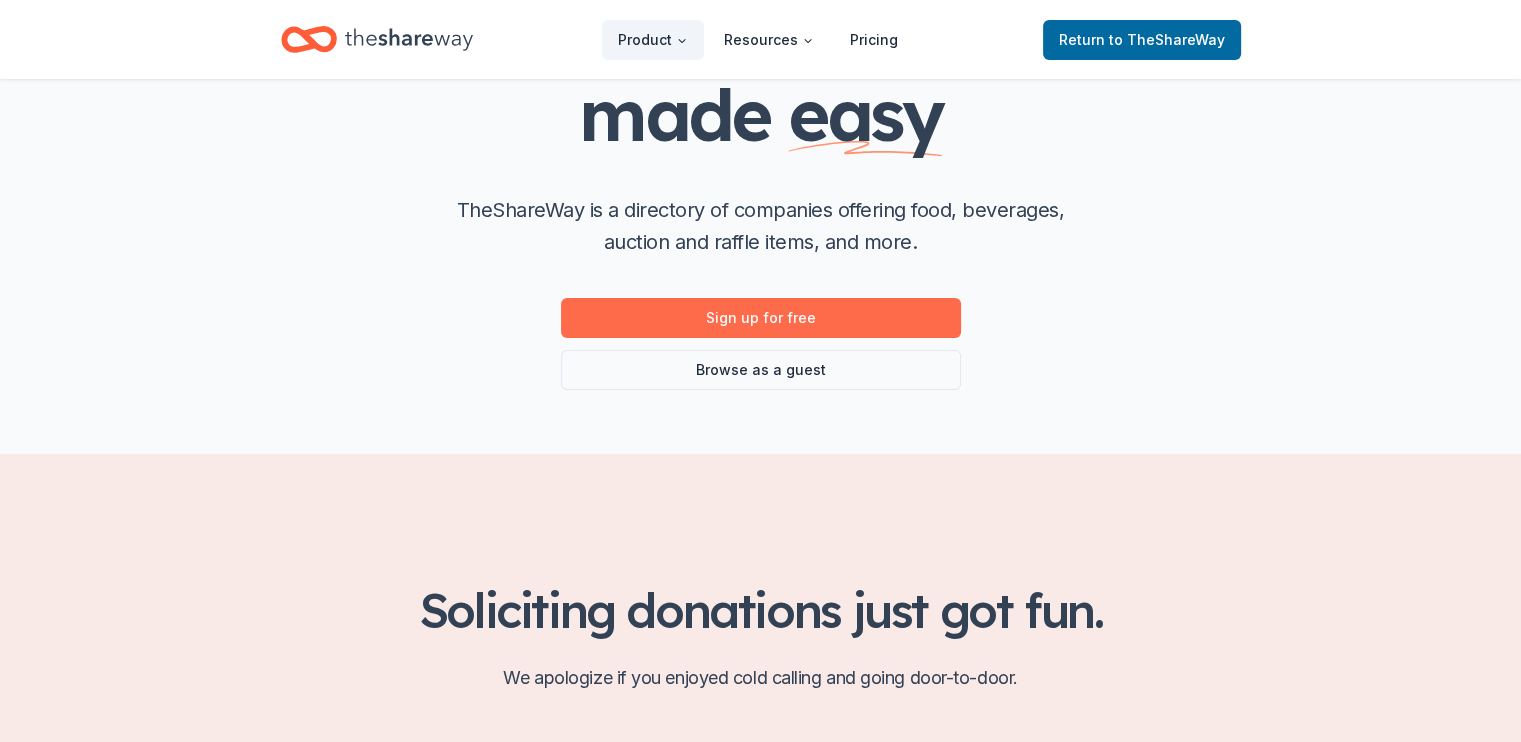 scroll, scrollTop: 212, scrollLeft: 0, axis: vertical 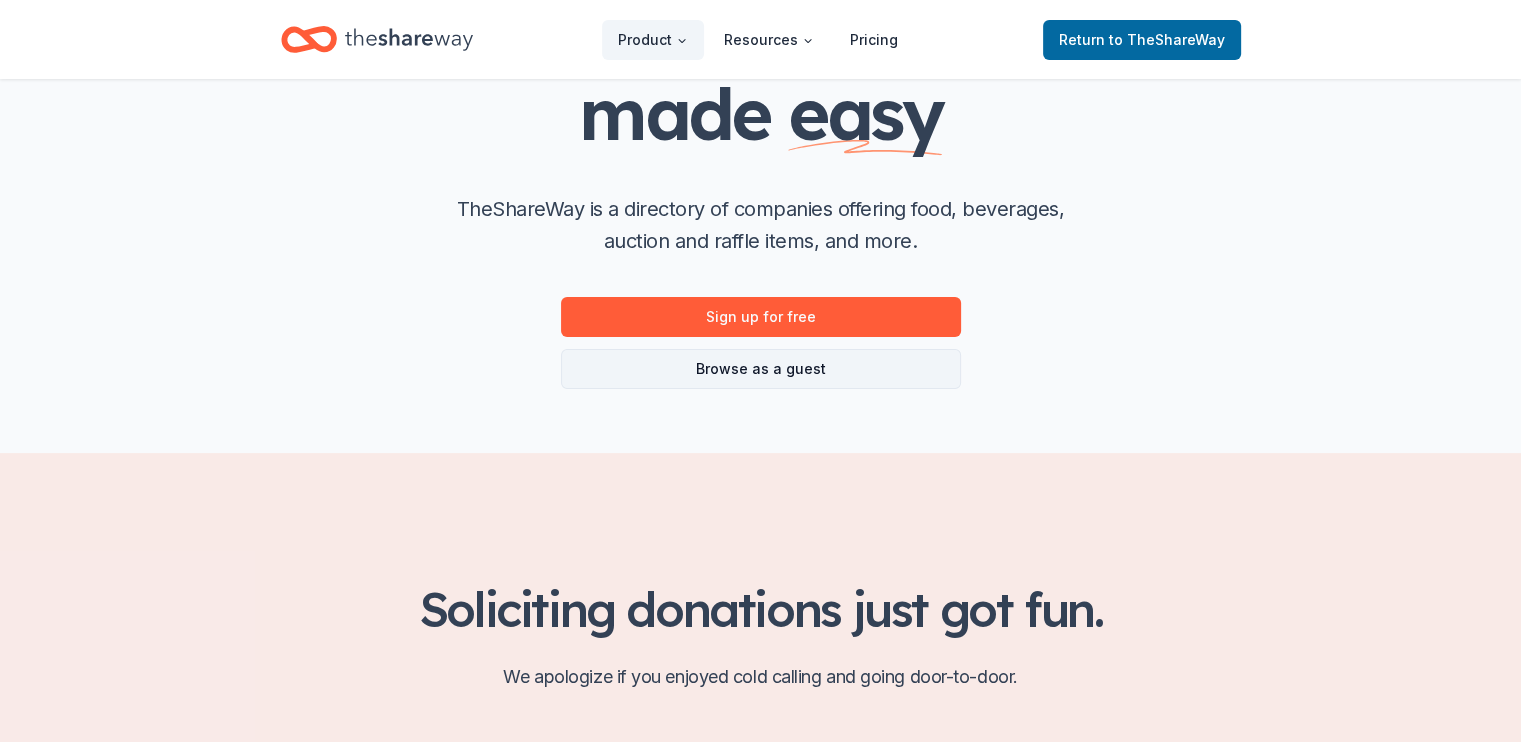 click on "Browse as a guest" at bounding box center [761, 369] 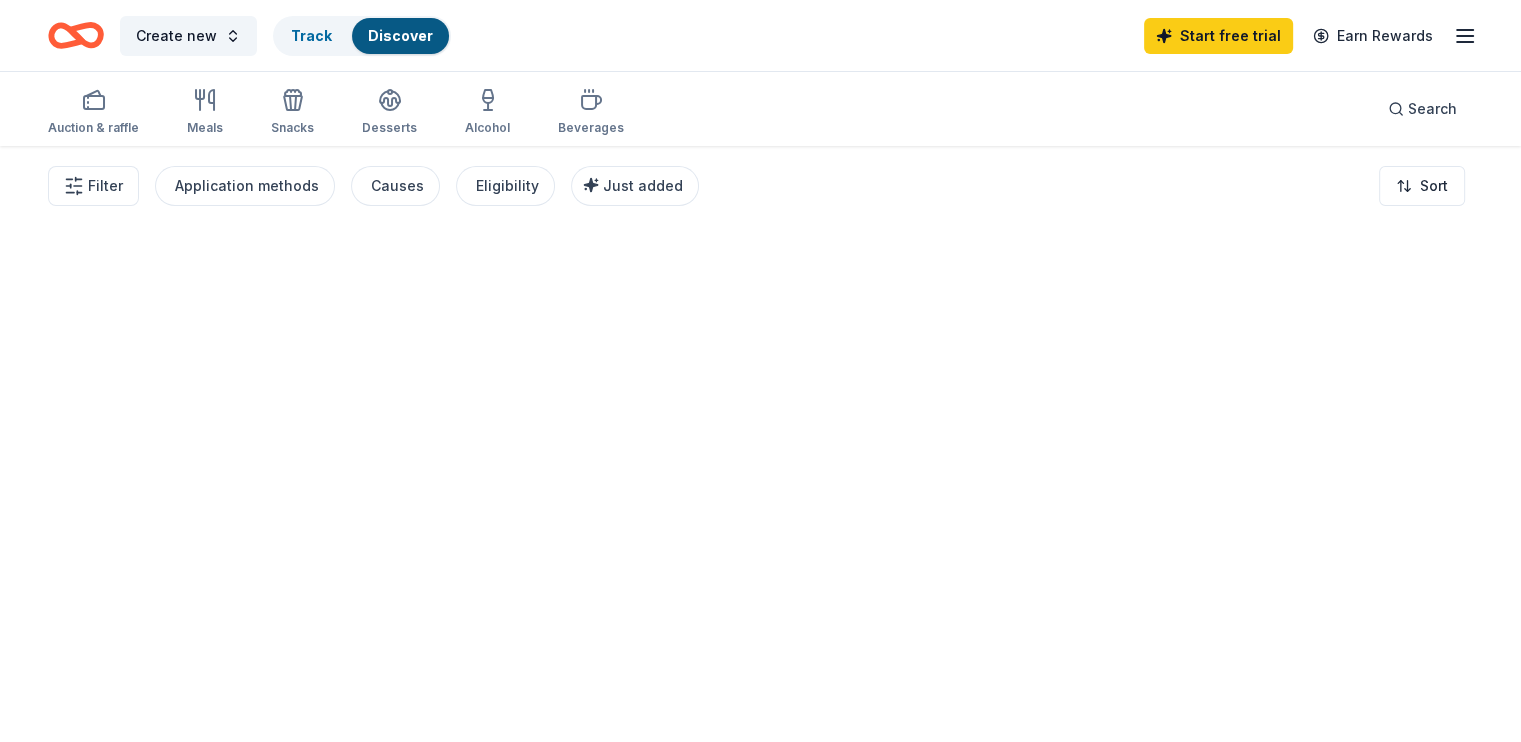 scroll, scrollTop: 0, scrollLeft: 0, axis: both 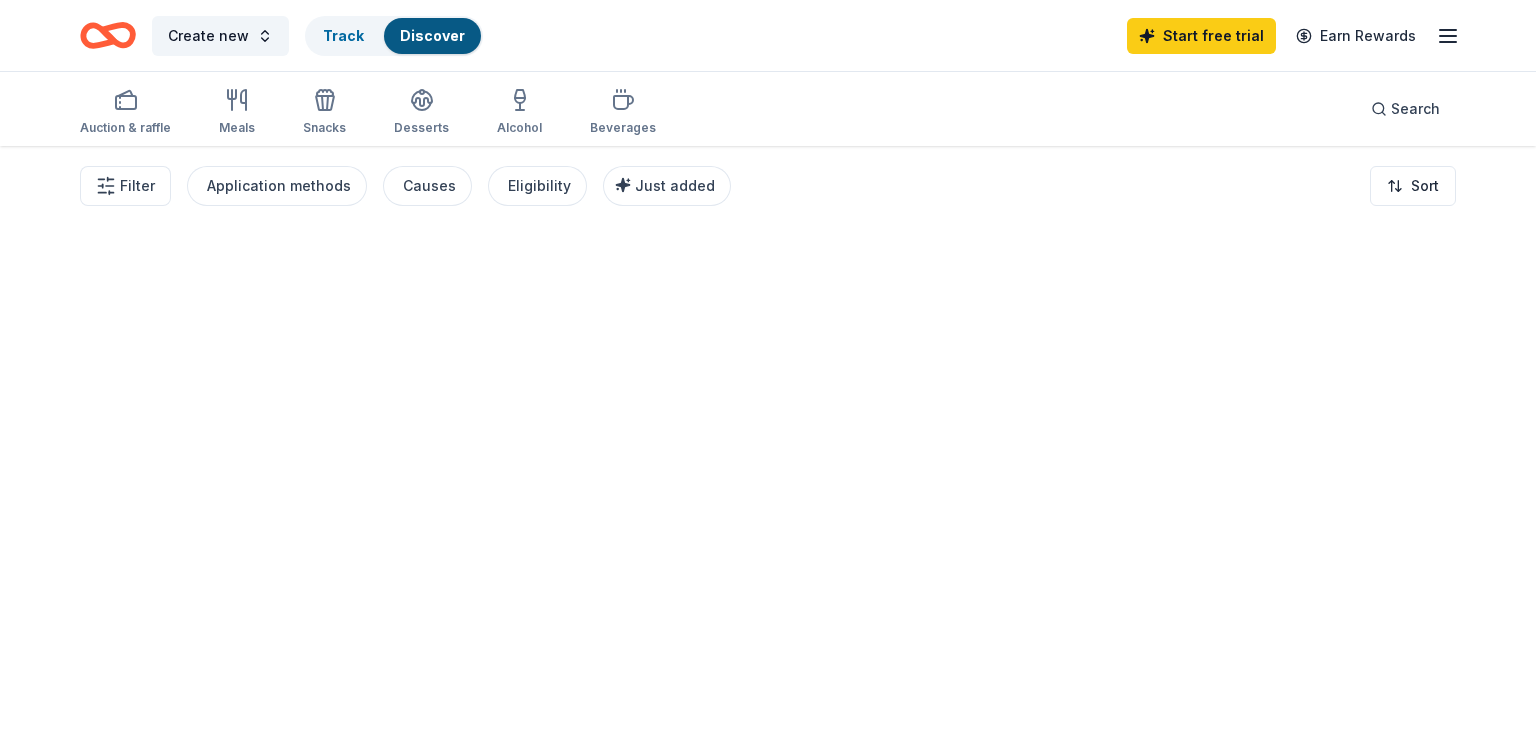 click at bounding box center (768, 444) 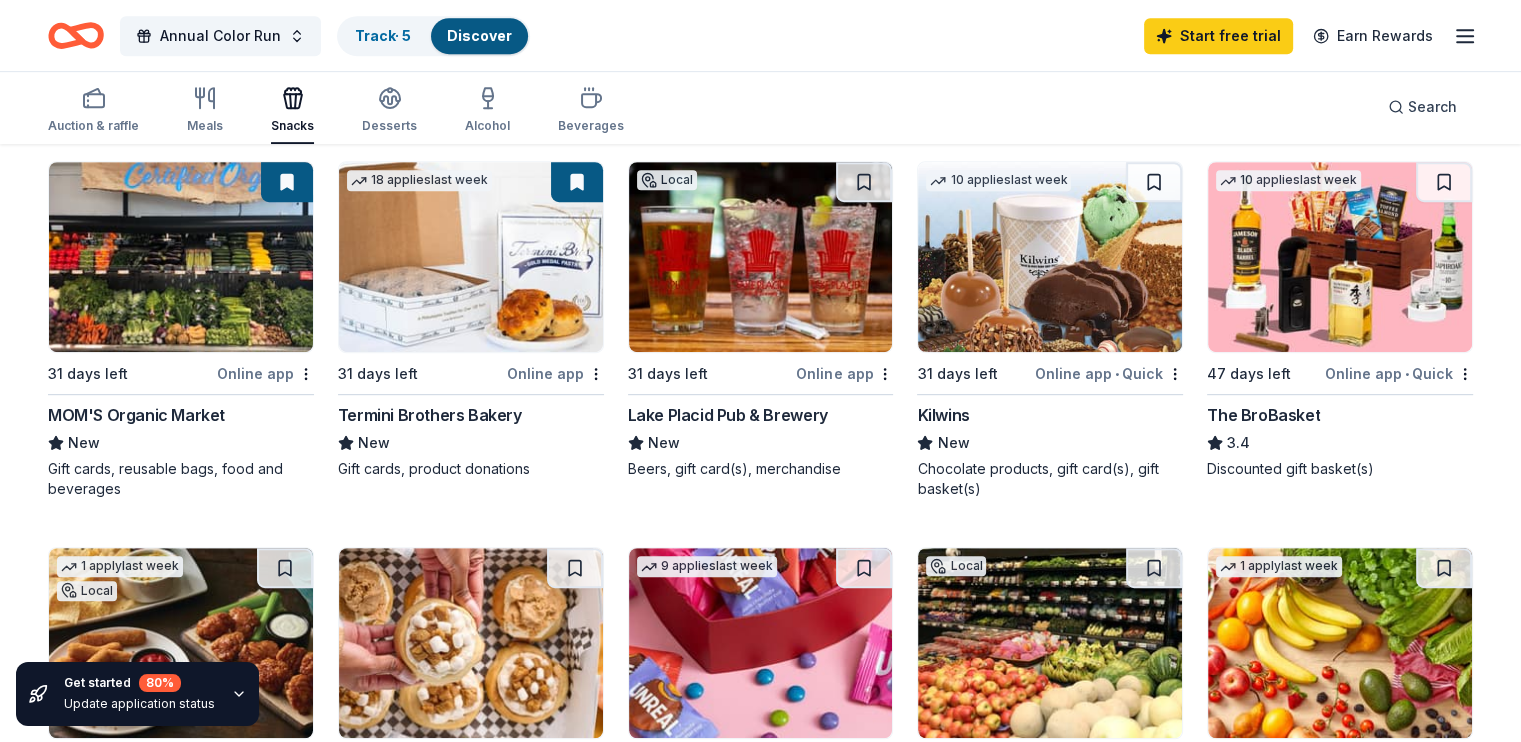 scroll, scrollTop: 980, scrollLeft: 0, axis: vertical 